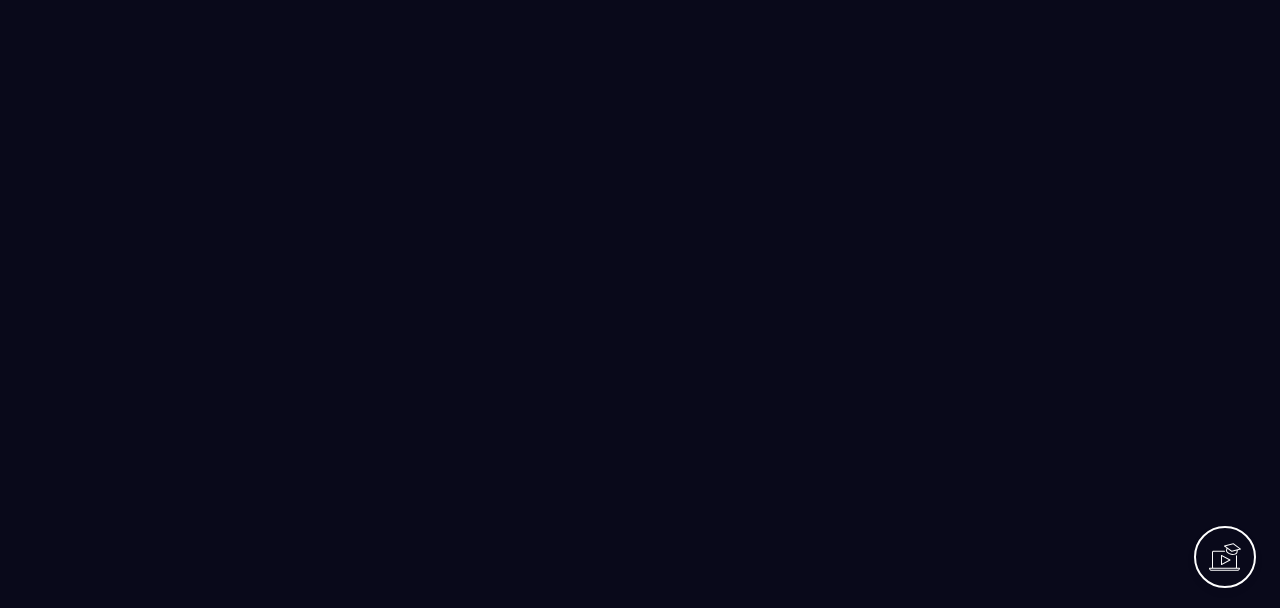scroll, scrollTop: 0, scrollLeft: 0, axis: both 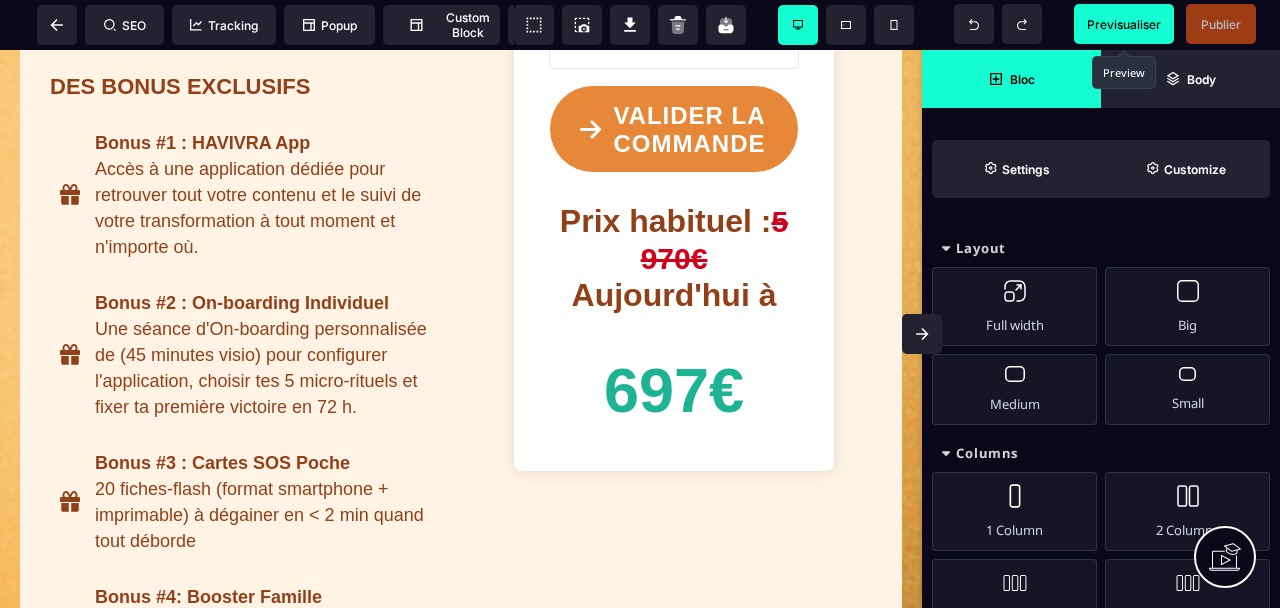 click on "Previsualiser" at bounding box center (1124, 24) 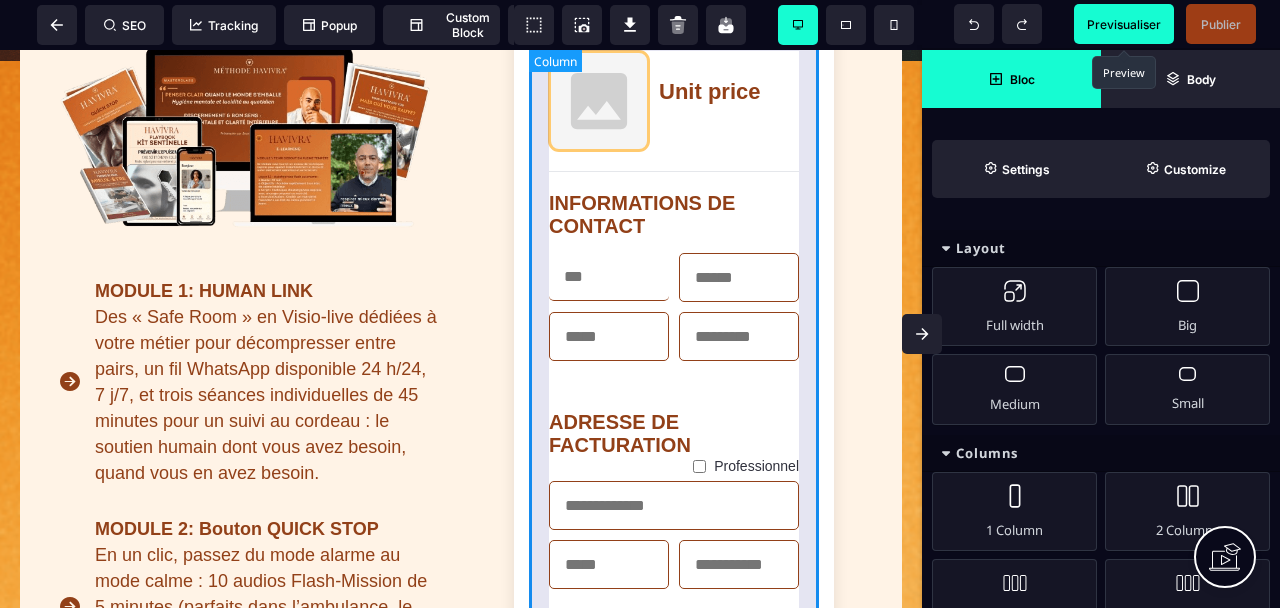 scroll, scrollTop: 519, scrollLeft: 0, axis: vertical 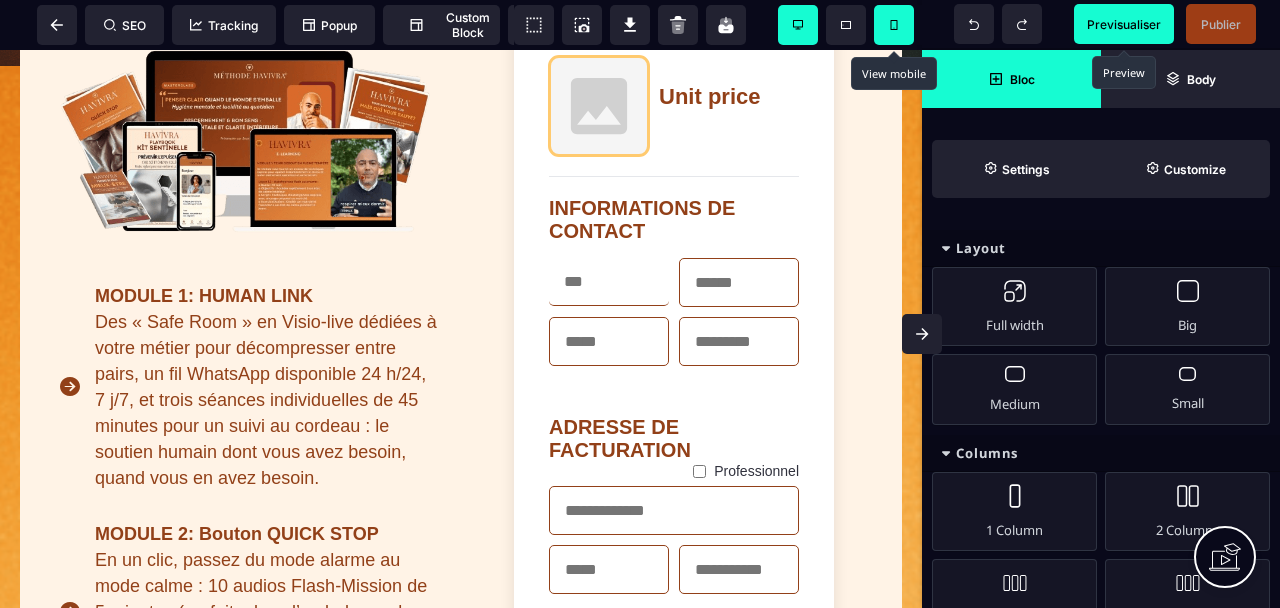 click 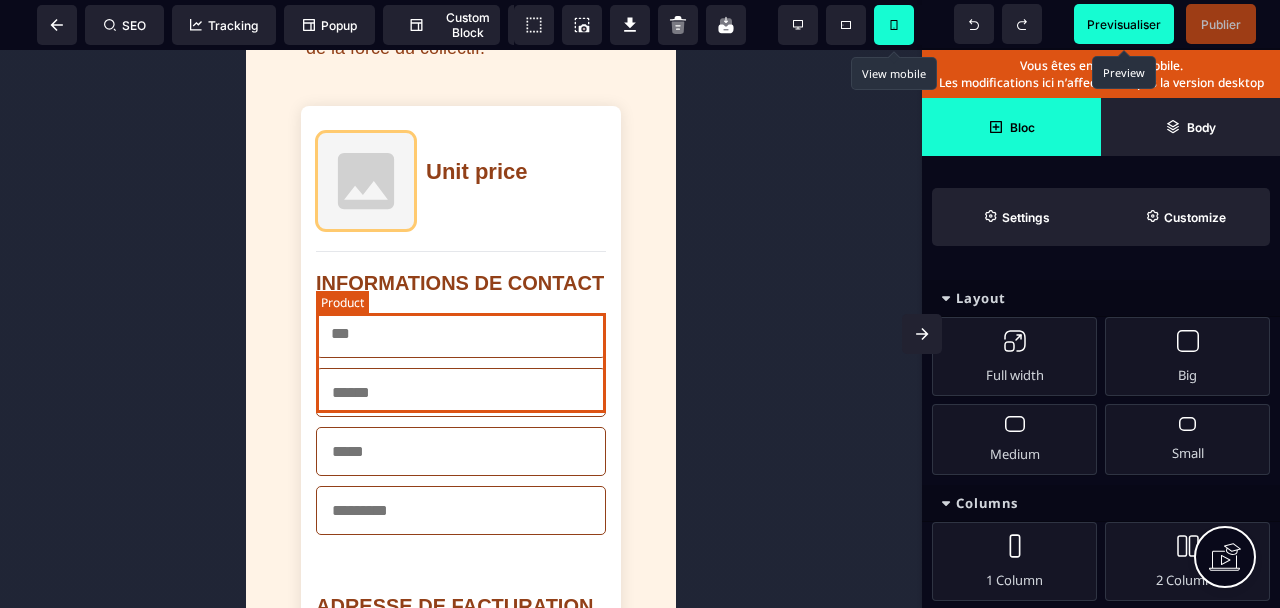 scroll, scrollTop: 2925, scrollLeft: 0, axis: vertical 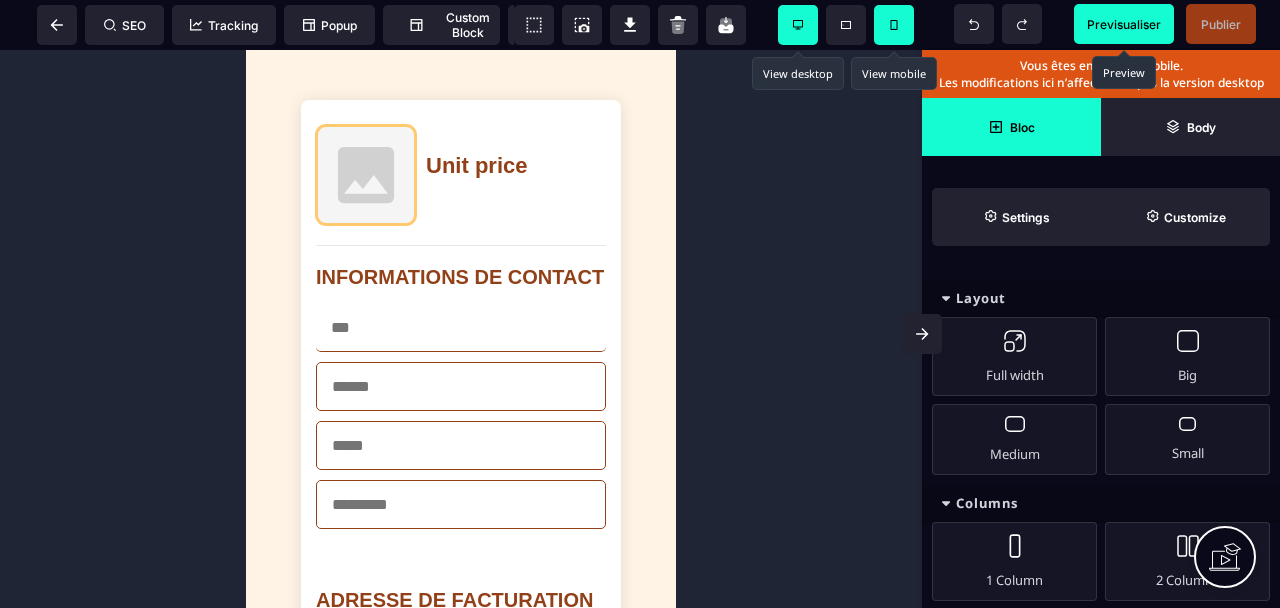 click 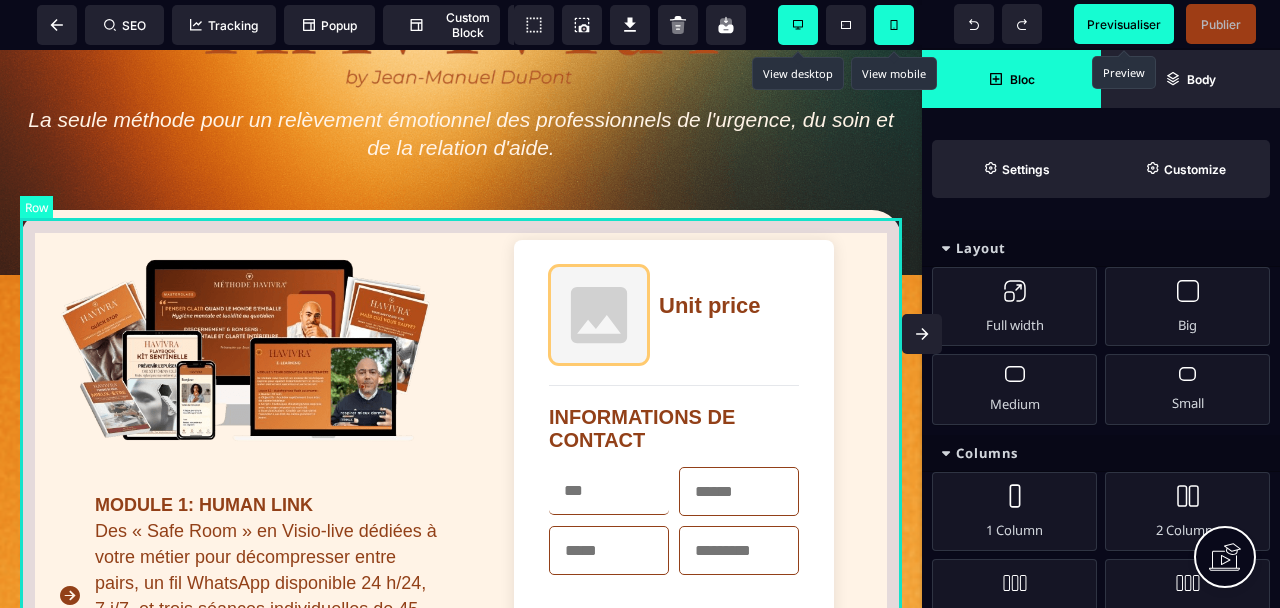 scroll, scrollTop: 306, scrollLeft: 0, axis: vertical 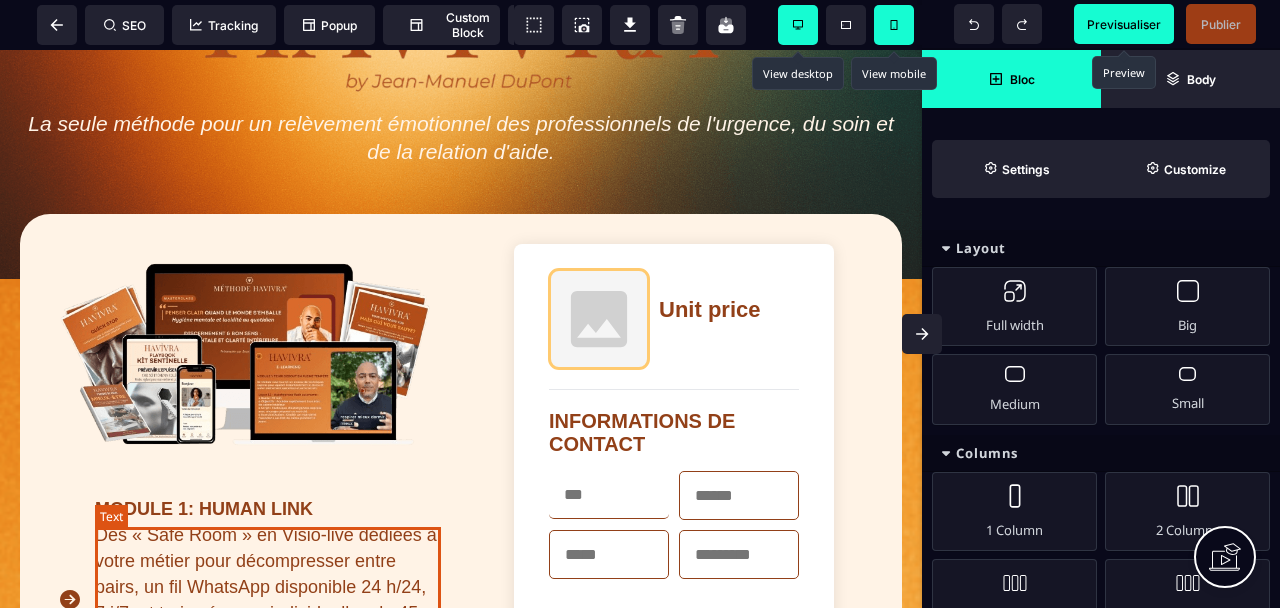 click on "Des « Safe Room » en Visio-live dédiées à votre métier pour décompresser entre pairs, un fil WhatsApp disponible 24 h/24, 7 j/7, et trois séances individuelles de 45 minutes pour un suivi au cordeau : le soutien humain dont vous avez besoin, quand vous en avez besoin." at bounding box center [268, 613] 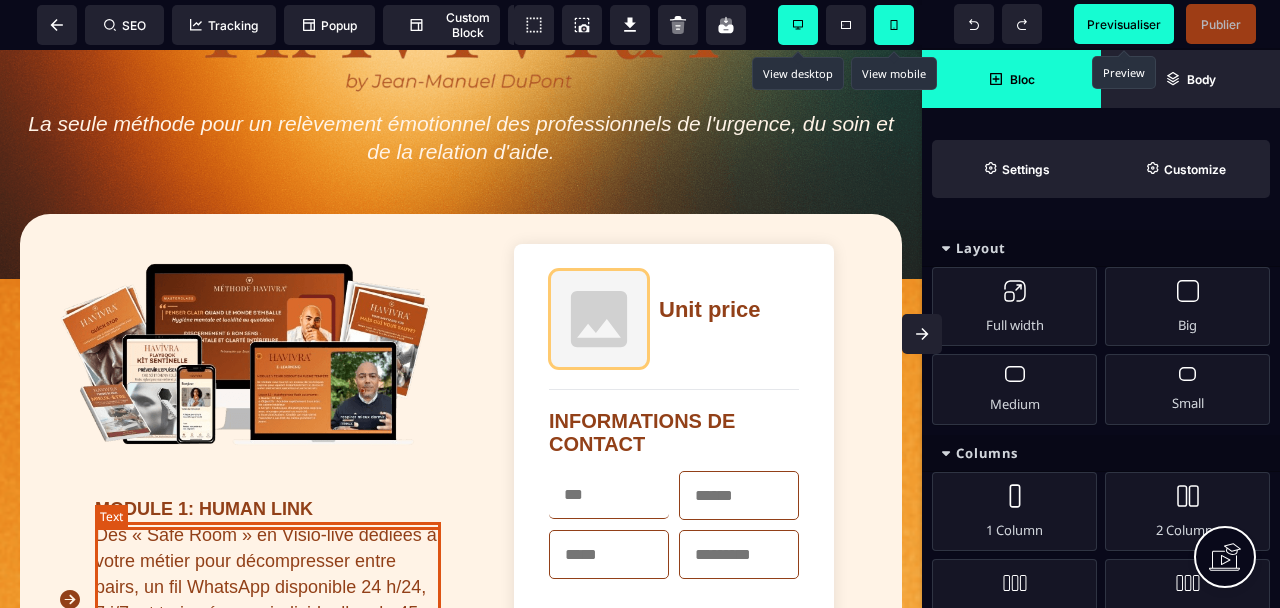 select on "***" 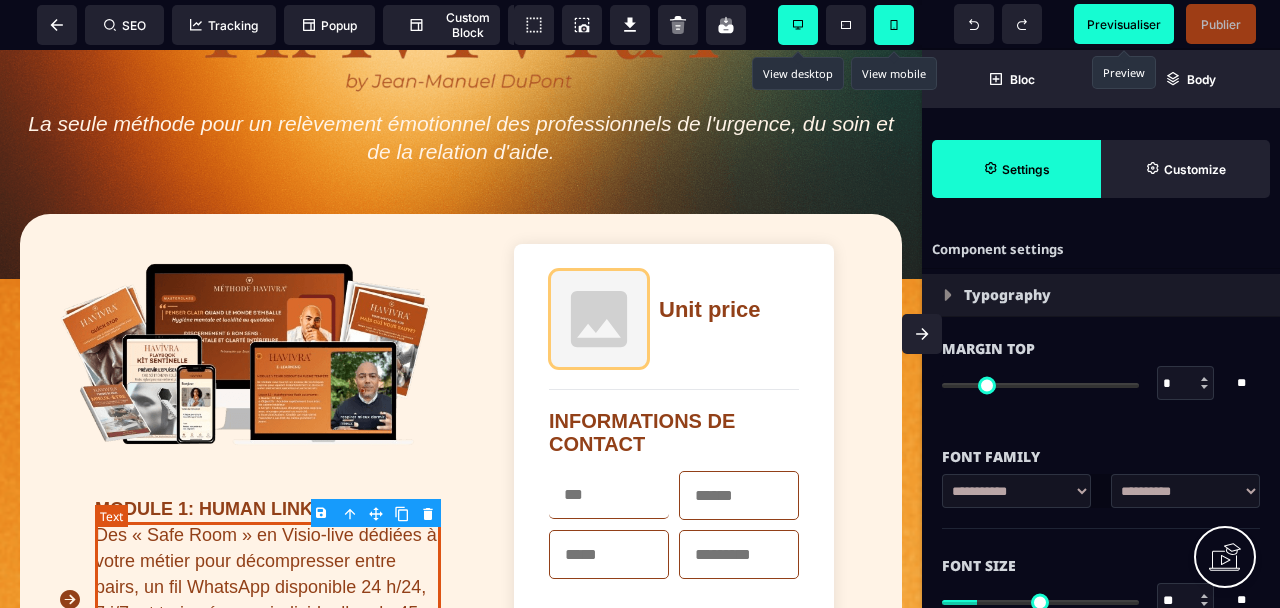 type on "*" 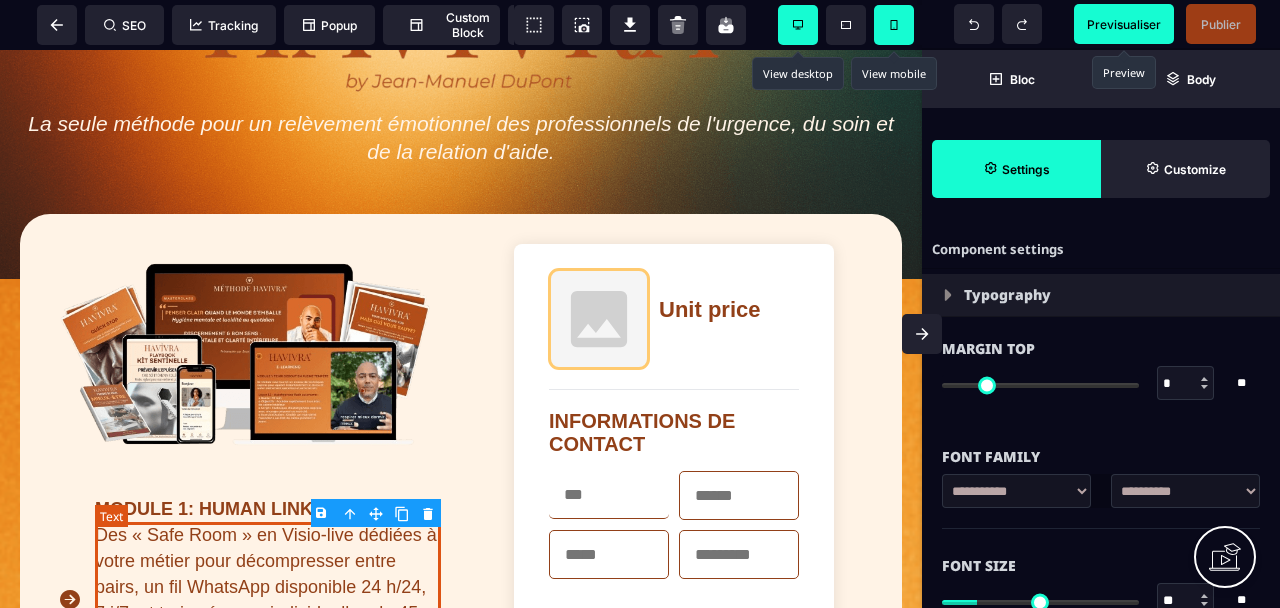 type on "*" 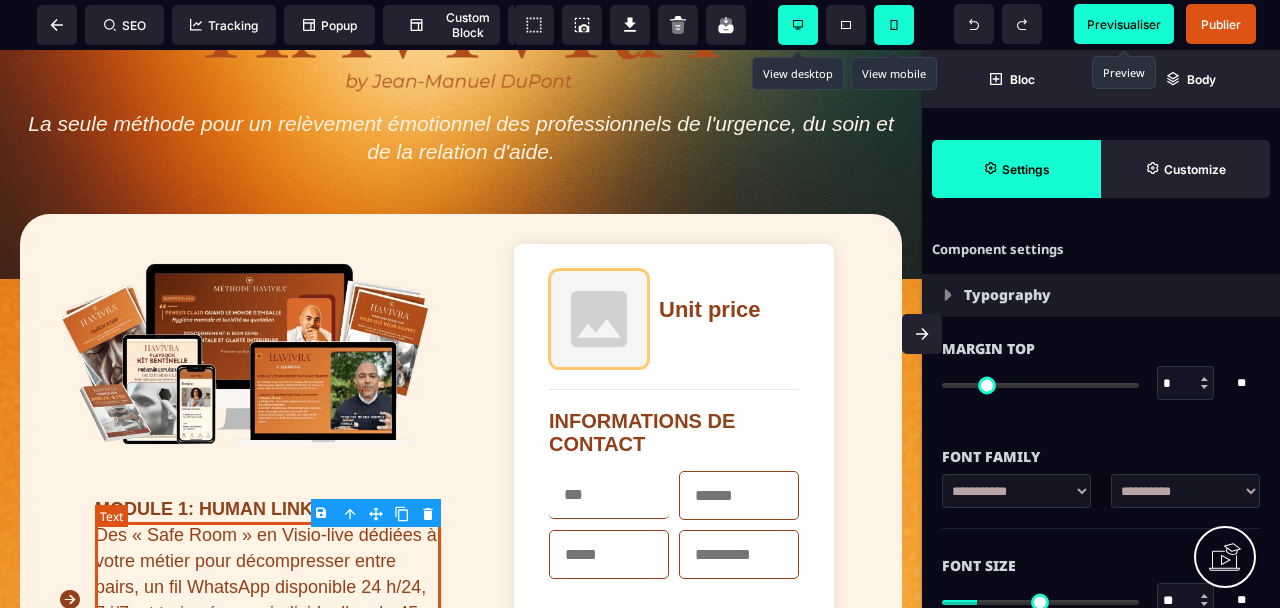 select on "**" 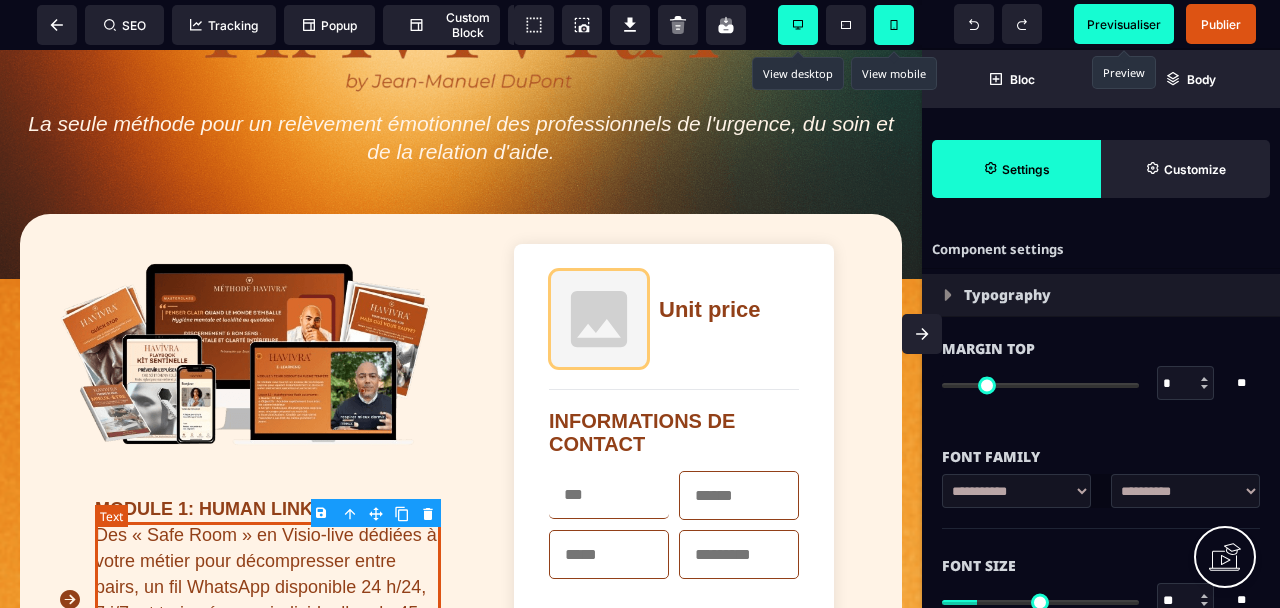 click on "Des « Safe Room » en Visio-live dédiées à votre métier pour décompresser entre pairs, un fil WhatsApp disponible 24 h/24, 7 j/7, et trois séances individuelles de 45 minutes pour un suivi au cordeau : le soutien humain dont vous avez besoin, quand vous en avez besoin." at bounding box center [268, 613] 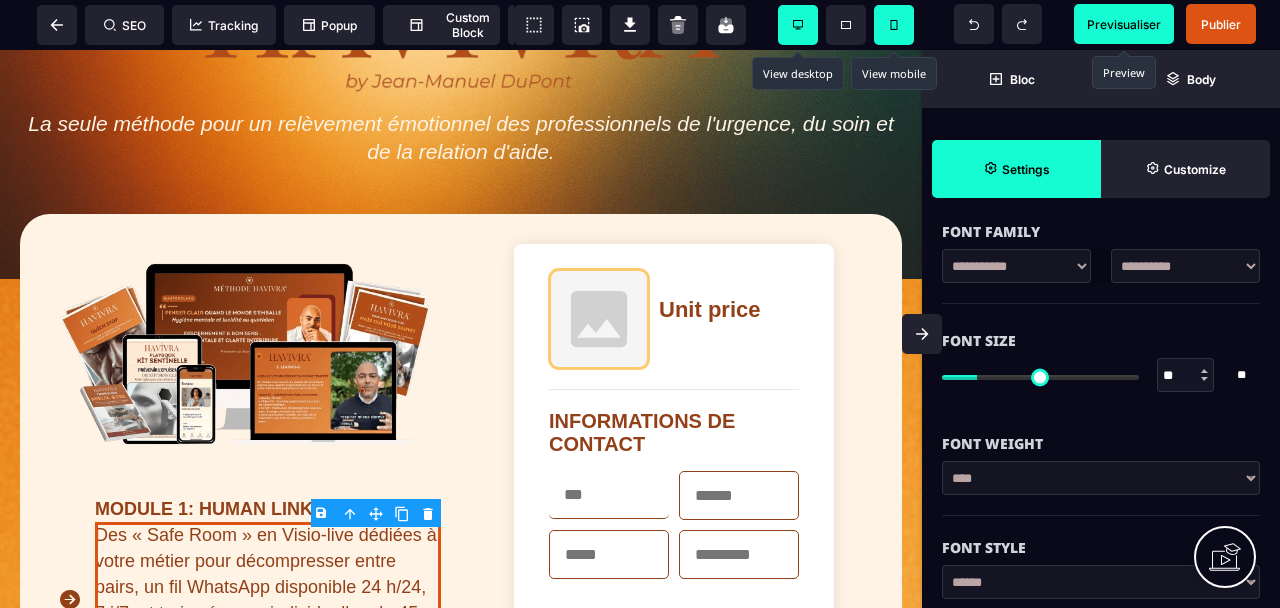 scroll, scrollTop: 230, scrollLeft: 0, axis: vertical 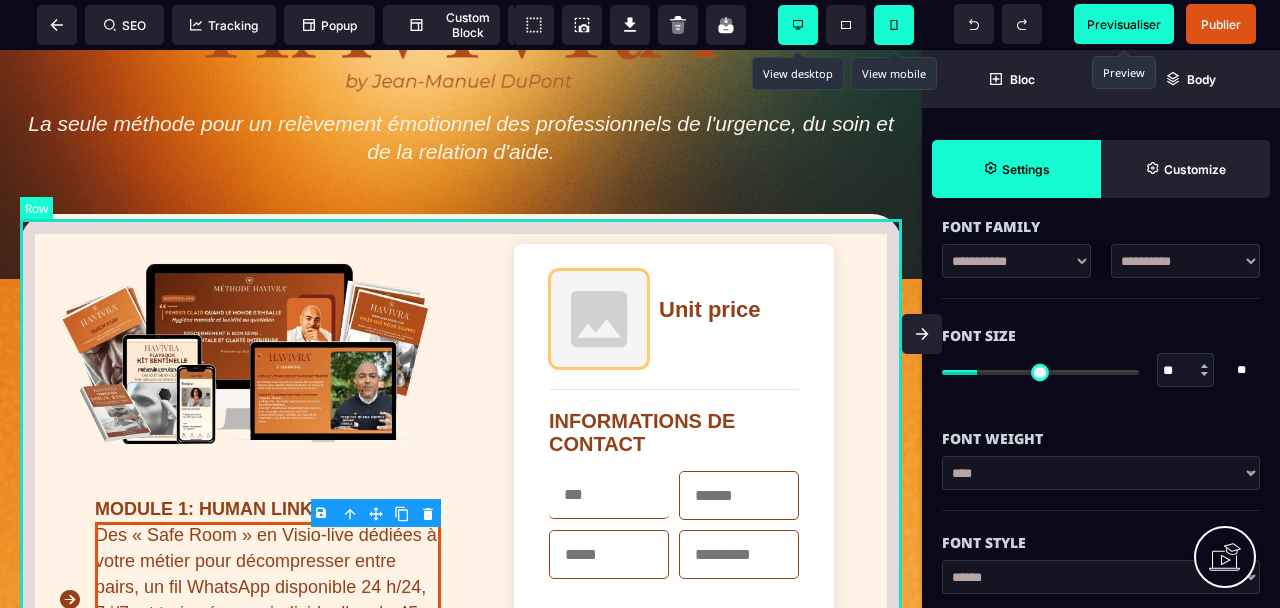 click on "MODULE 1: HUMAN LINK Des « Safe Room » en Visio-live dédiées à votre métier pour décompresser entre pairs, un fil WhatsApp disponible 24 h/24, 7 j/7, et trois séances individuelles de 45 minutes pour un suivi au cordeau : le soutien humain dont vous avez besoin, quand vous en avez besoin.  MODULE 2: Bouton QUICK STOP En un clic, passez du mode alarme au mode calme : 10 audios Flash-Mission de 5 minutes (parfaits dans l’ambulance, le vestiaire ou le bureau du CODIR) et 10 vidéos Flash Hypno pour neutraliser le stress en temps réel, où que vous soyez.  MODULE 3: Micro Learning Huit modules de micro-learning (38 leçons vidéo de moins de 12 minutes) pour bâtir des routines durables: hypnose flash, cohérence cardiaque, stratégies décisionnelles… MODULE 4: Masterclass Cinq Master Class live de 90 minutes pour ancrer chaque progrès dans le réel. MODULE 5: Mesure de votre transformation DES BONUS EXCLUSIFS Bonus #1 : HAVIVRA App Bonus #2 : On-boarding Individuel Bonus #4: Booster Famille" at bounding box center (461, 1470) 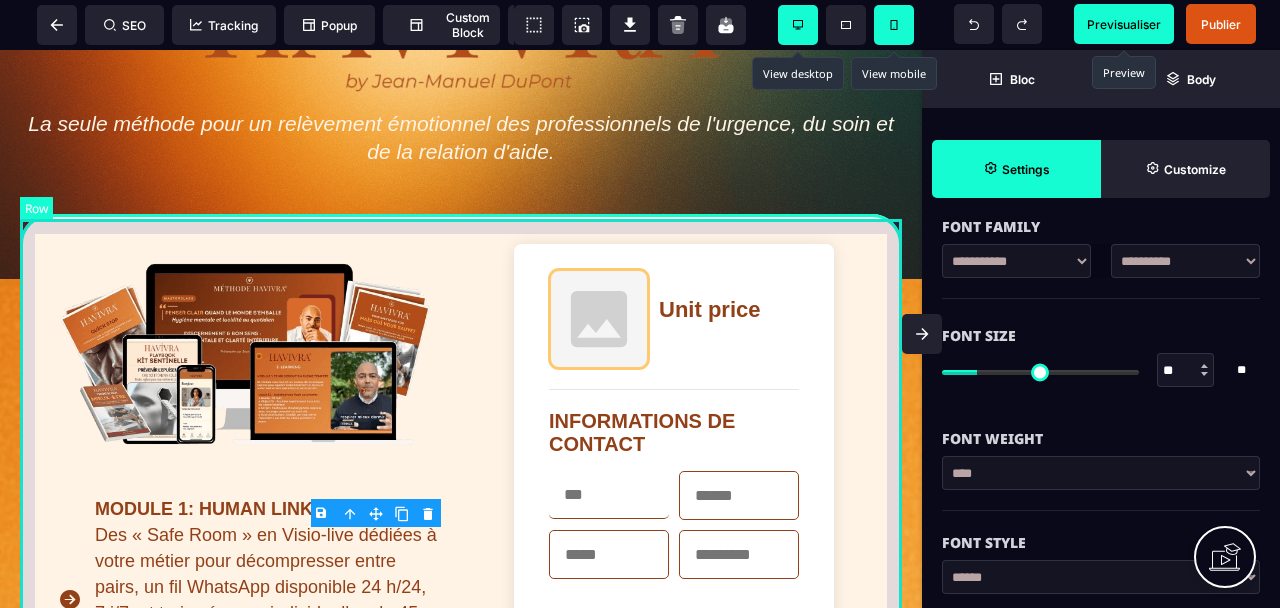 select on "*" 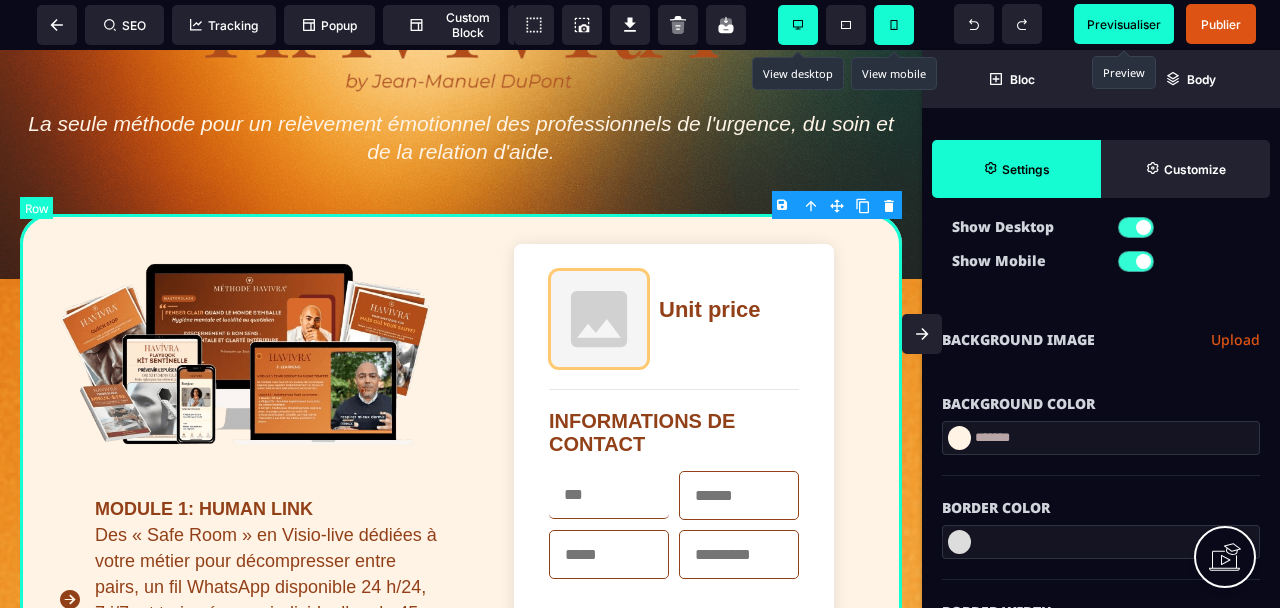 type on "*" 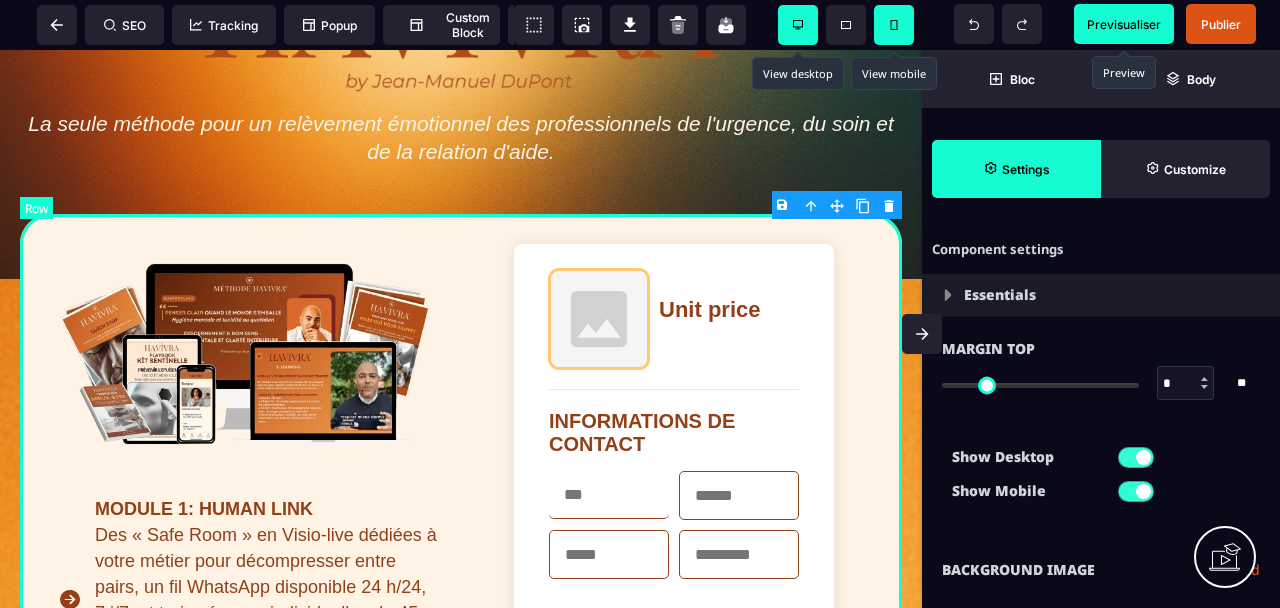 select on "*" 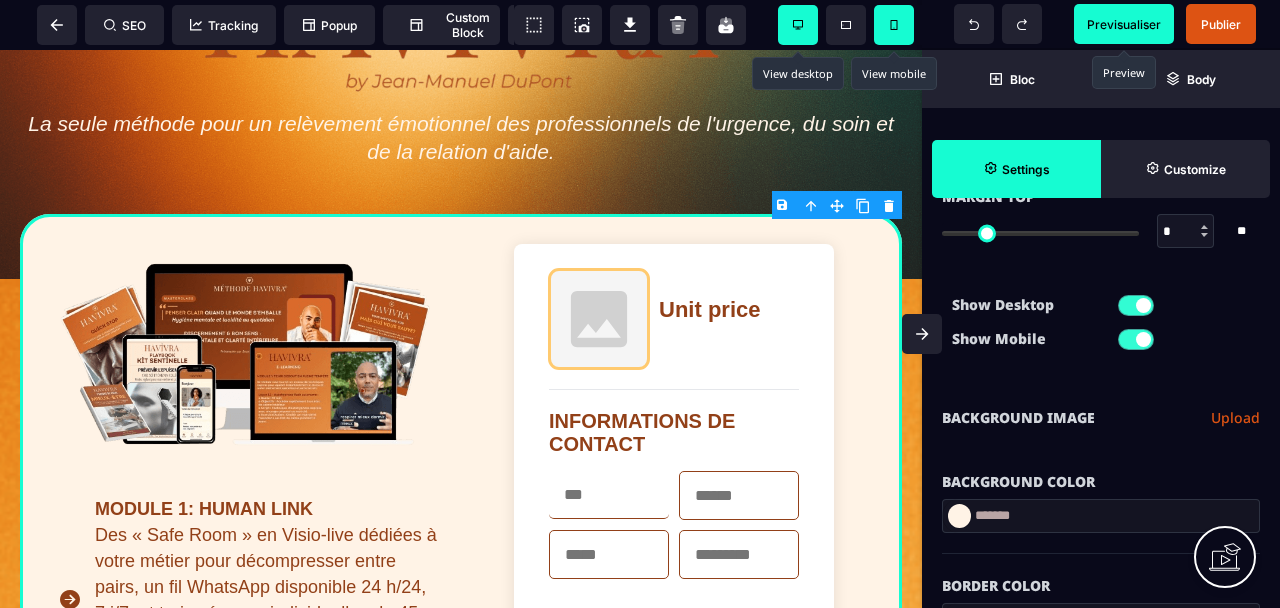 scroll, scrollTop: 0, scrollLeft: 0, axis: both 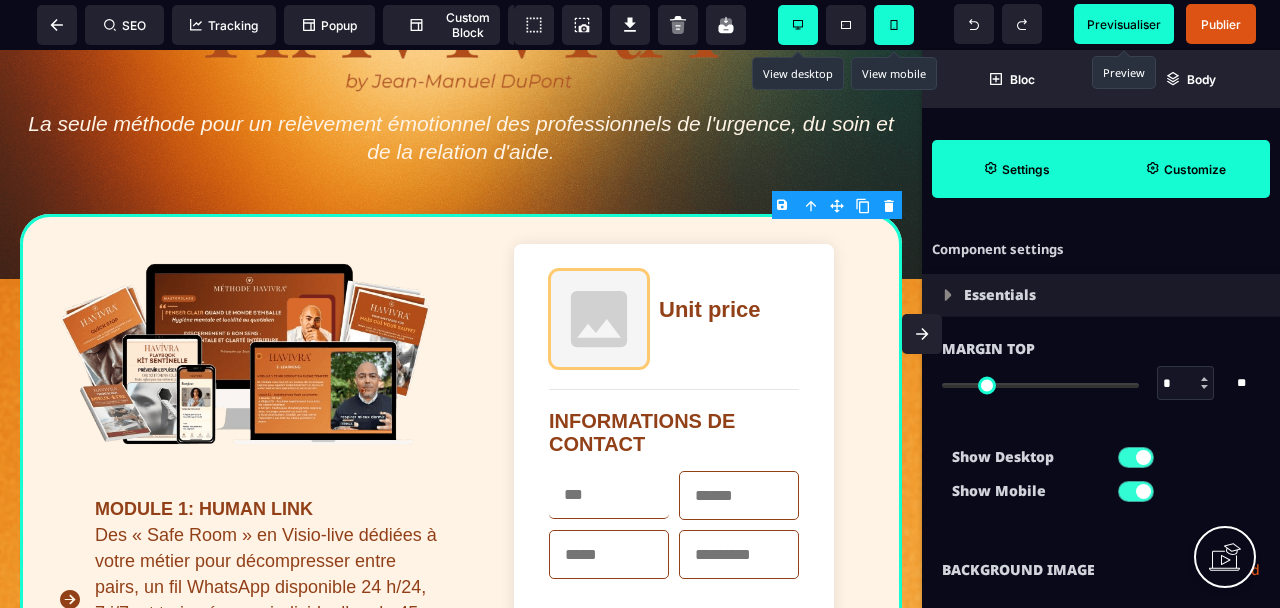 click on "Customize" at bounding box center (1195, 169) 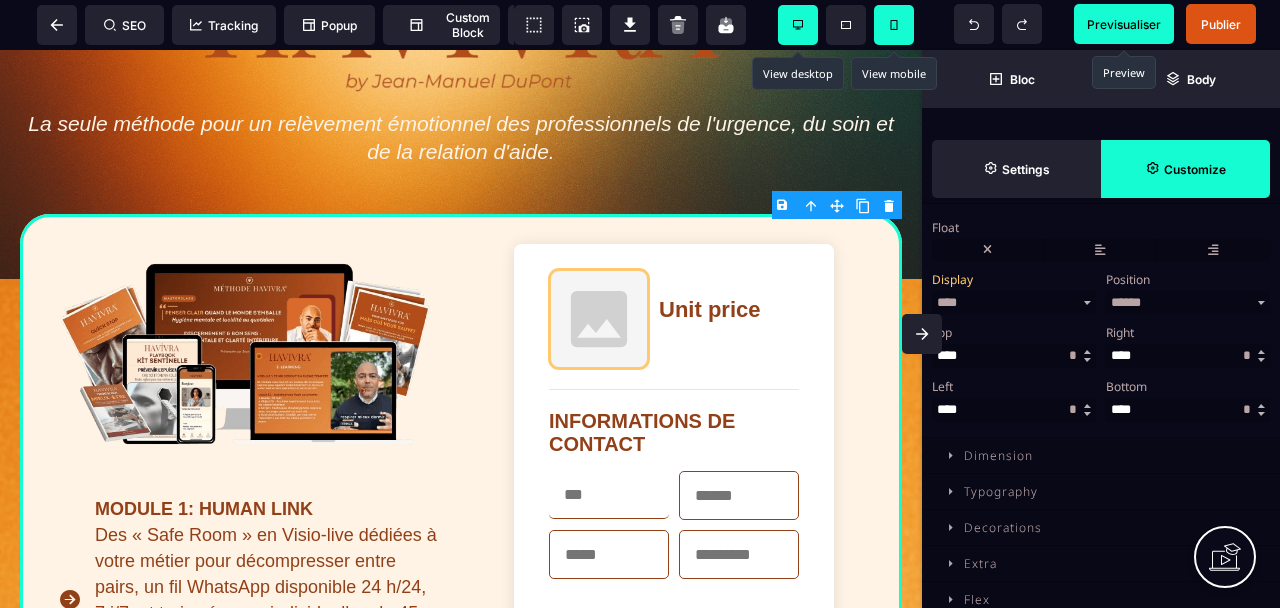 scroll, scrollTop: 247, scrollLeft: 0, axis: vertical 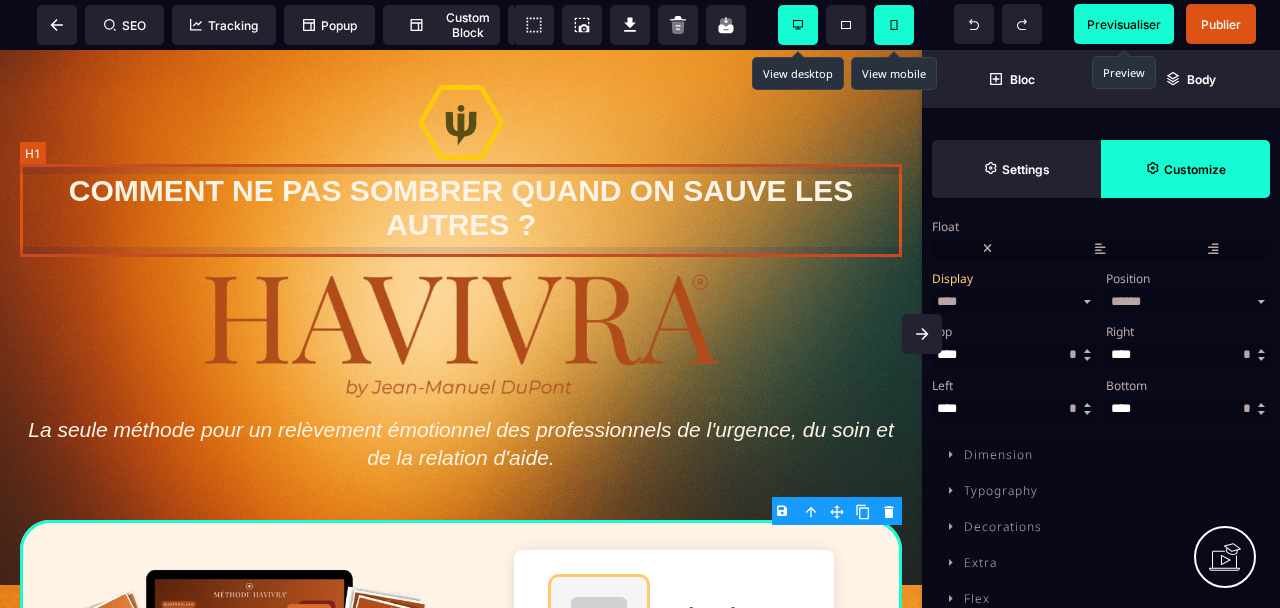 click on "COMMENT NE PAS SOMBRER QUAND ON SAUVE LES AUTRES ?" at bounding box center (461, 208) 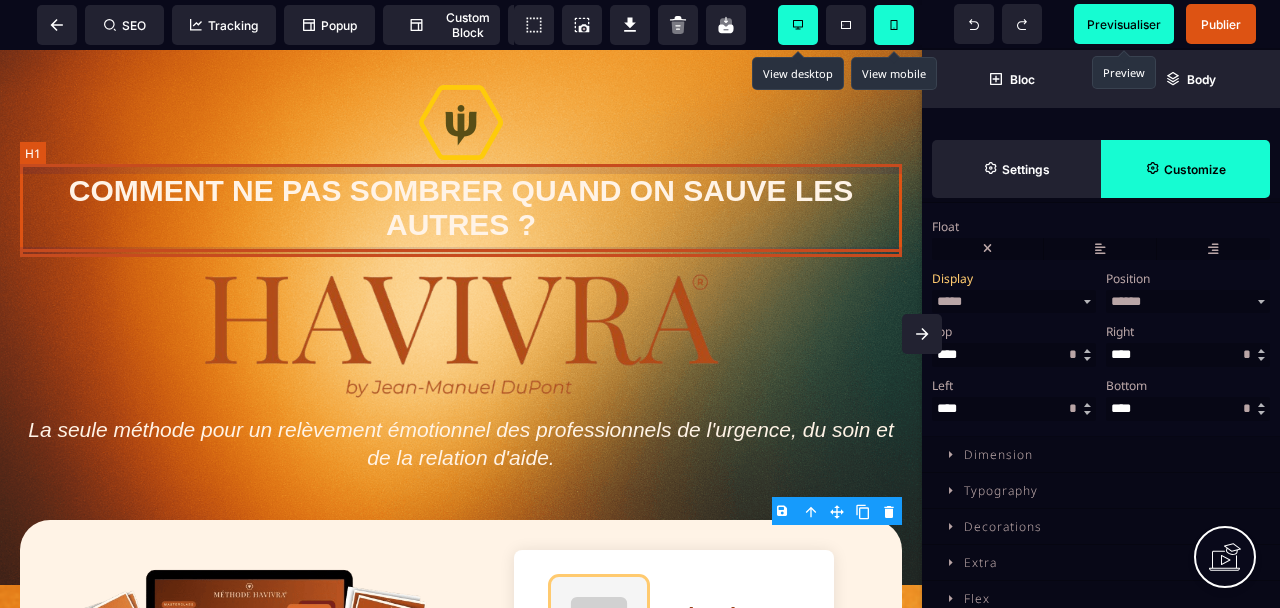 select on "***" 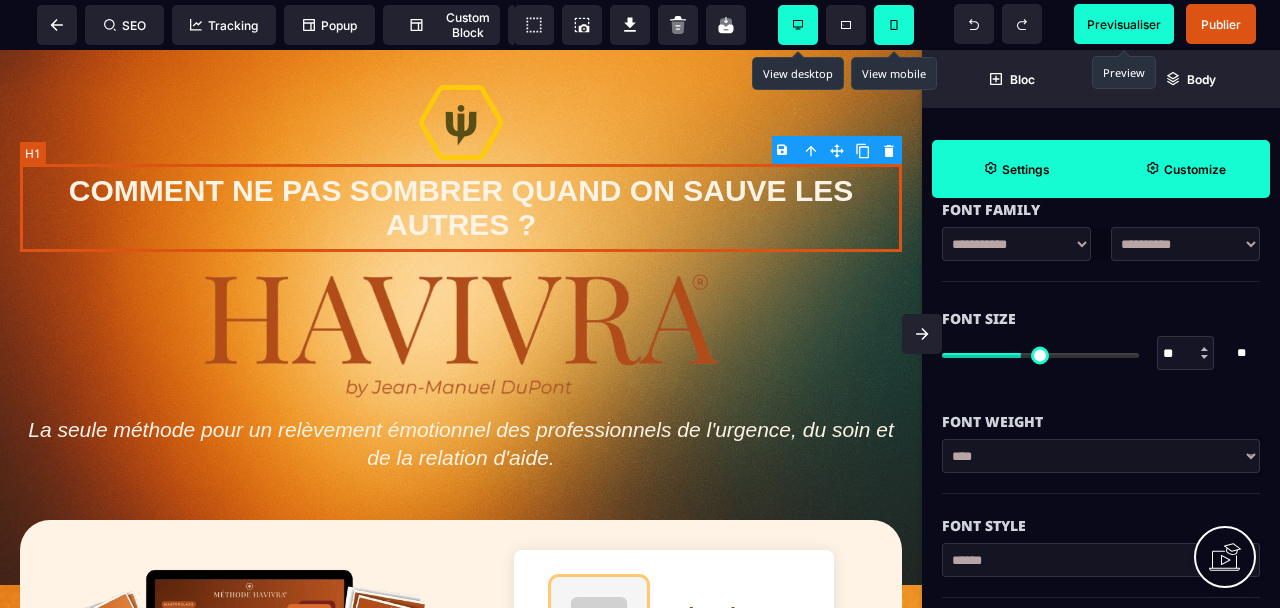 scroll, scrollTop: 0, scrollLeft: 0, axis: both 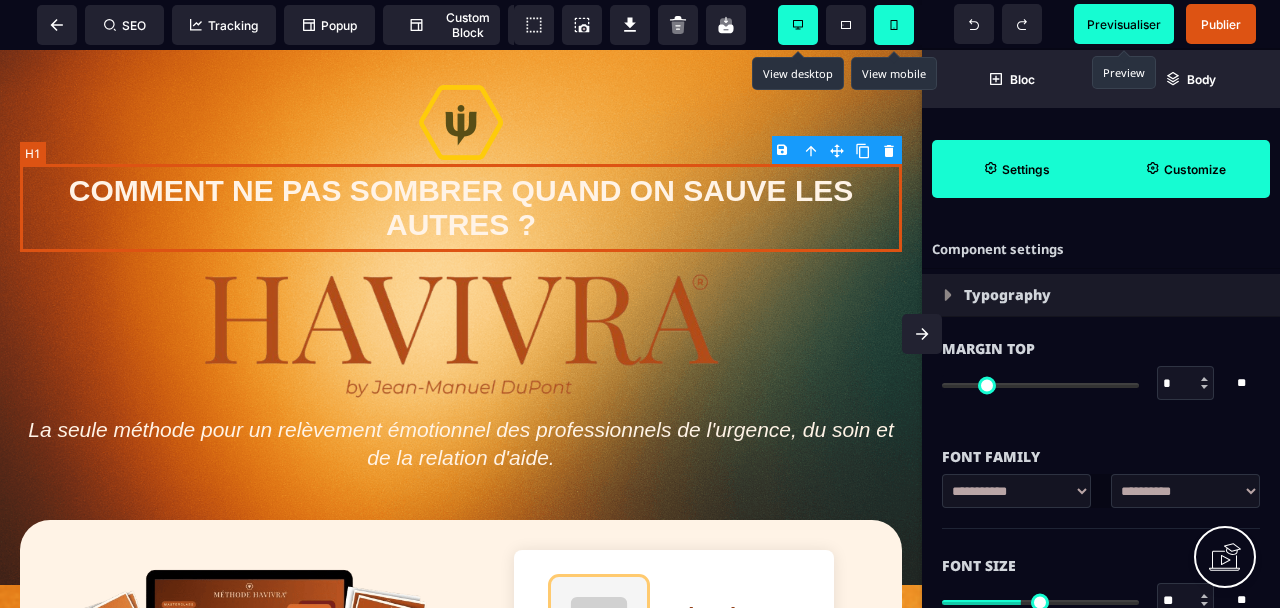 click on "COMMENT NE PAS SOMBRER QUAND ON SAUVE LES AUTRES ?" at bounding box center (461, 208) 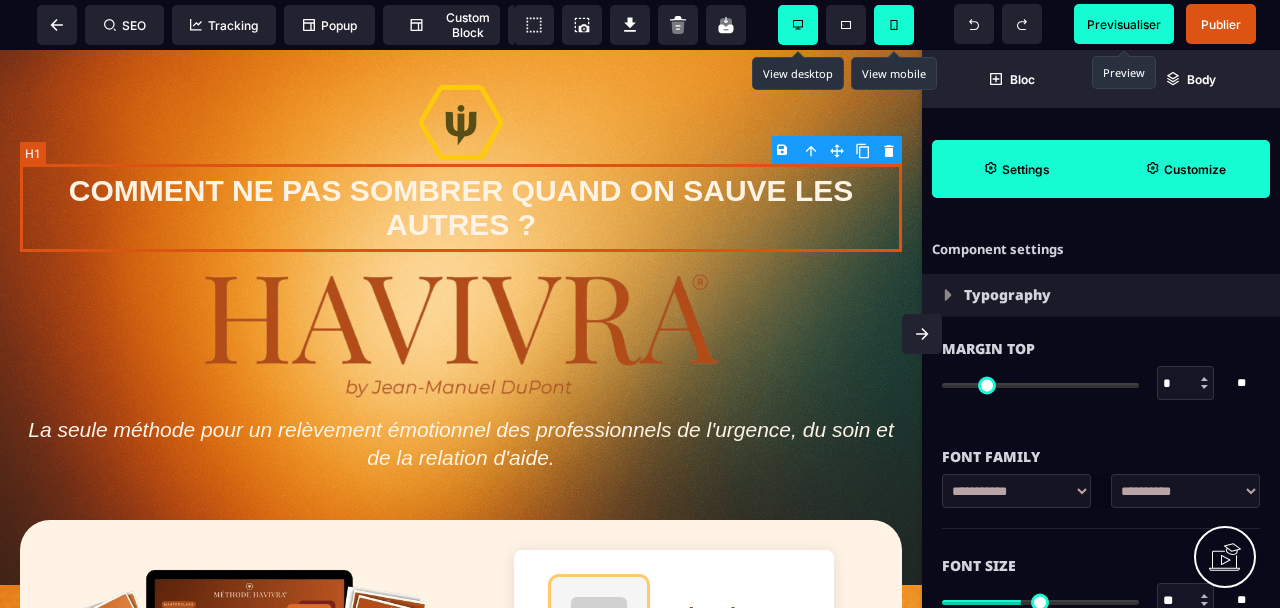 click on "COMMENT NE PAS SOMBRER QUAND ON SAUVE LES AUTRES ?" at bounding box center [461, 208] 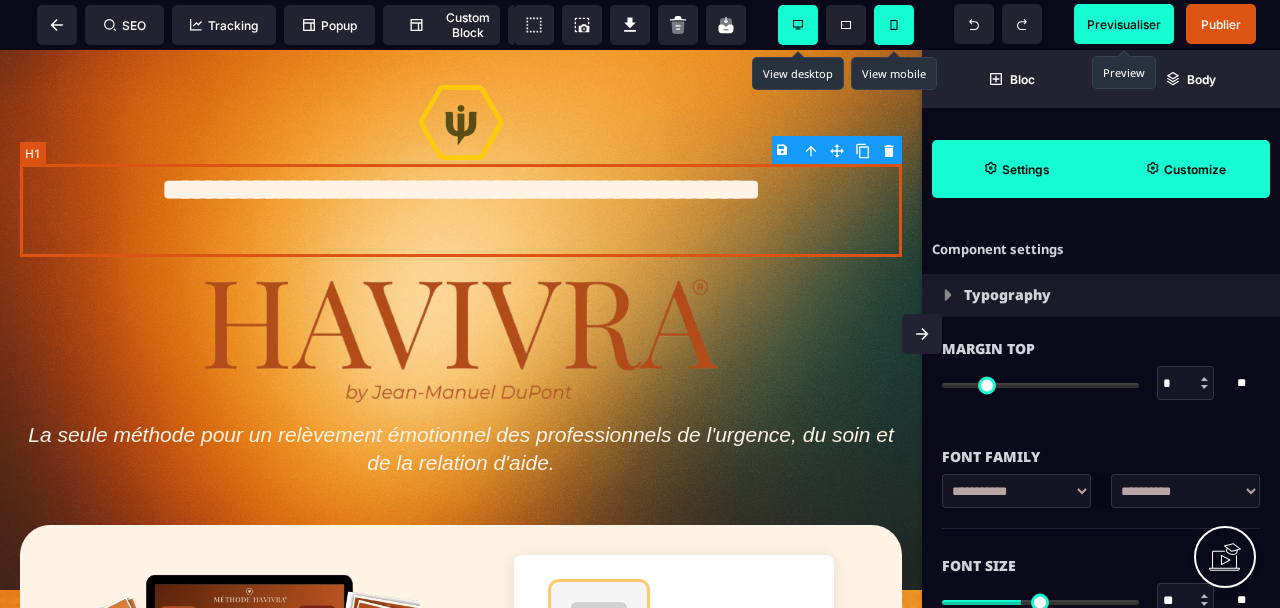 click on "**********" at bounding box center [461, 210] 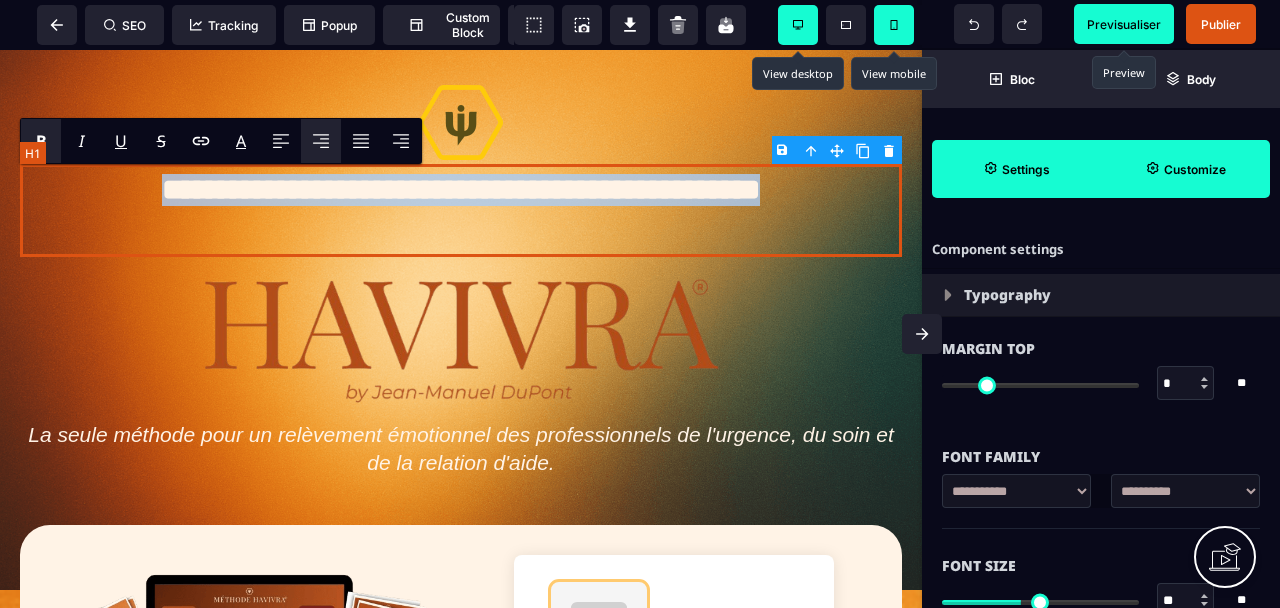 click on "**********" at bounding box center (461, 210) 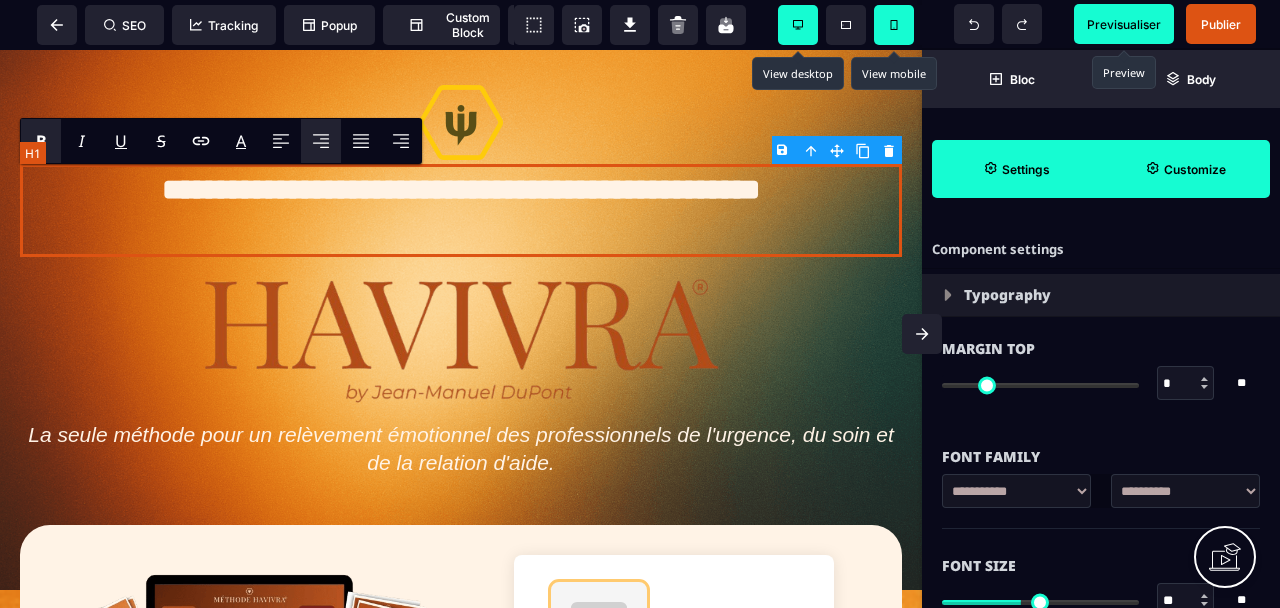type 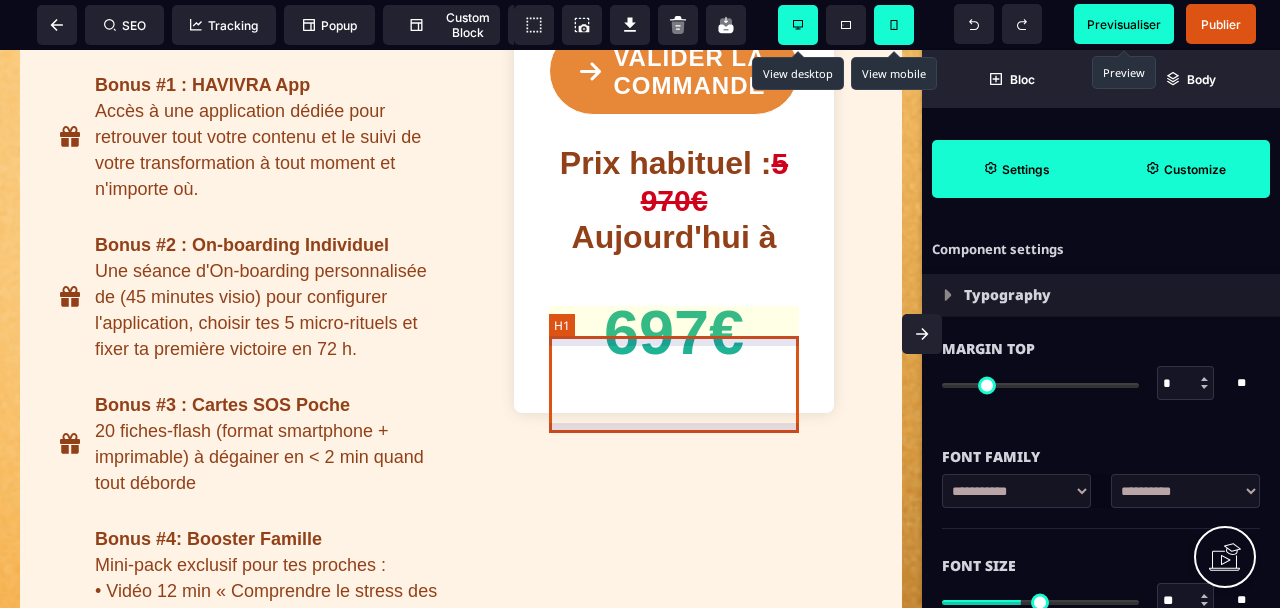 scroll, scrollTop: 1750, scrollLeft: 0, axis: vertical 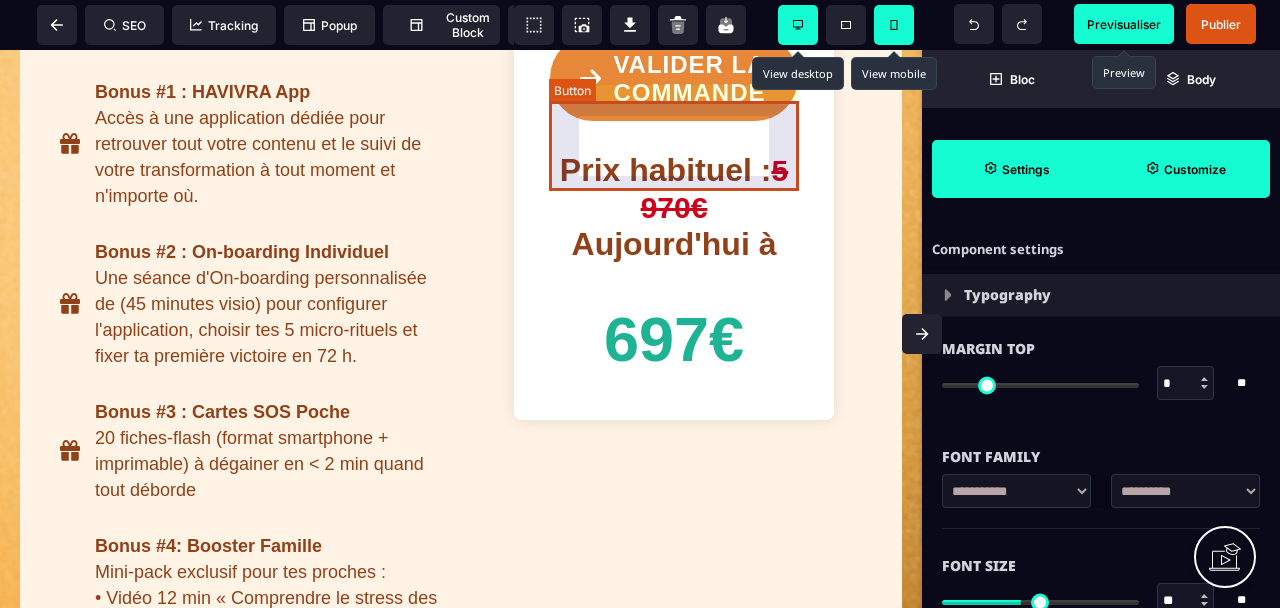 click on "VALIDER LA COMMANDE" at bounding box center [689, 79] 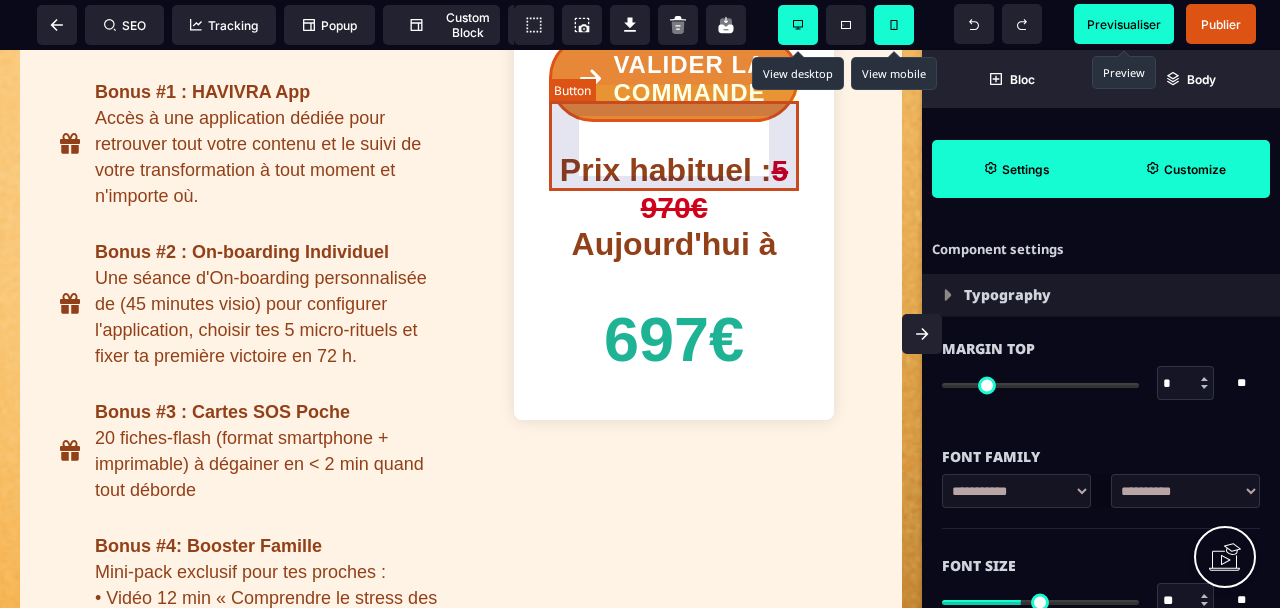 select on "******" 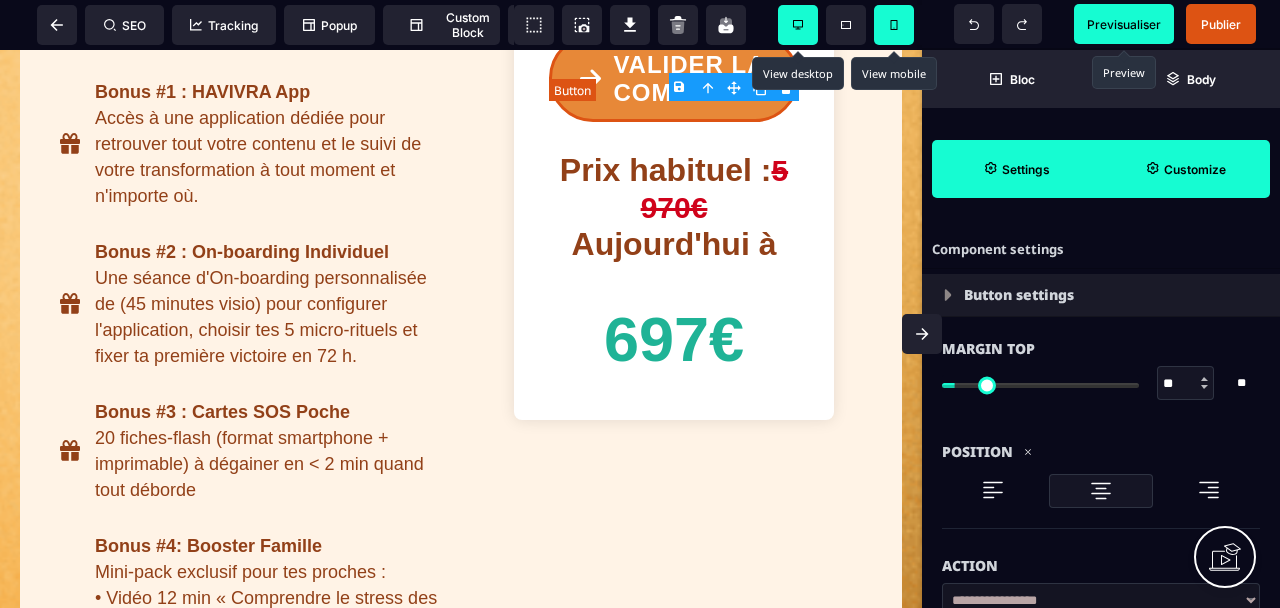 type on "**" 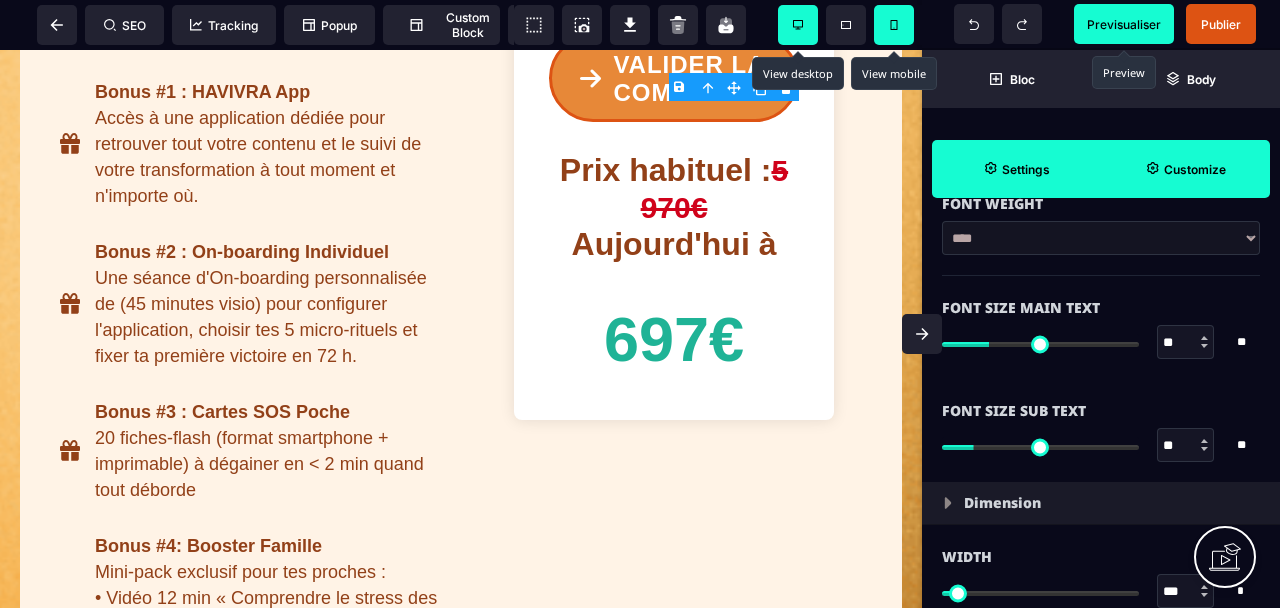 scroll, scrollTop: 1238, scrollLeft: 0, axis: vertical 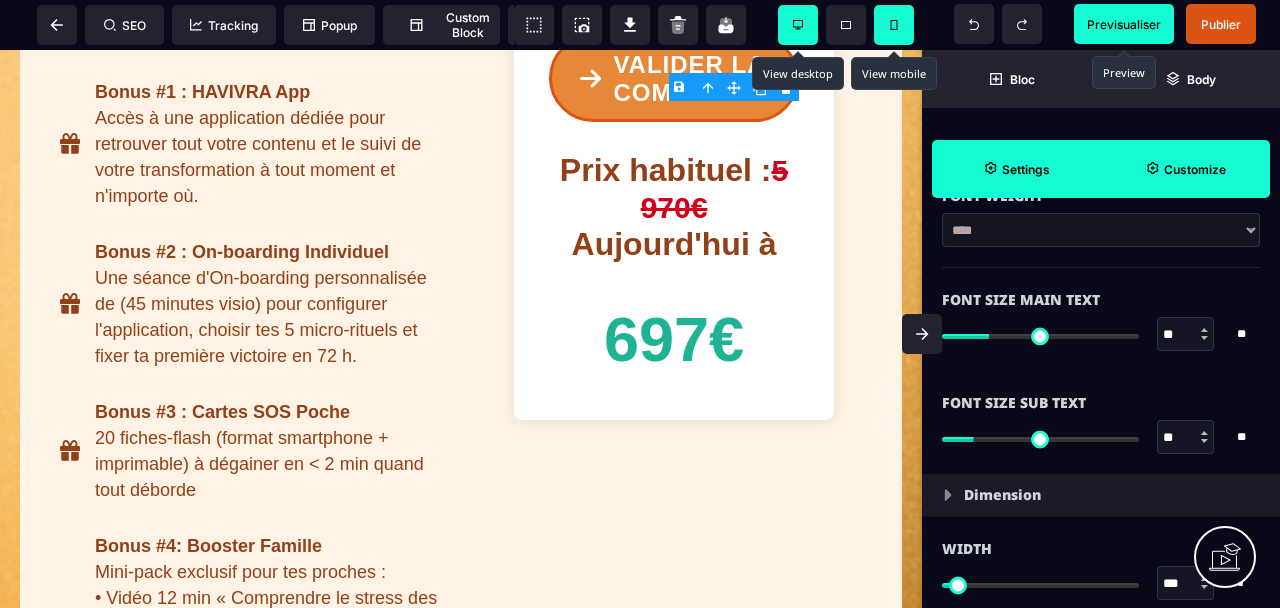 type on "**" 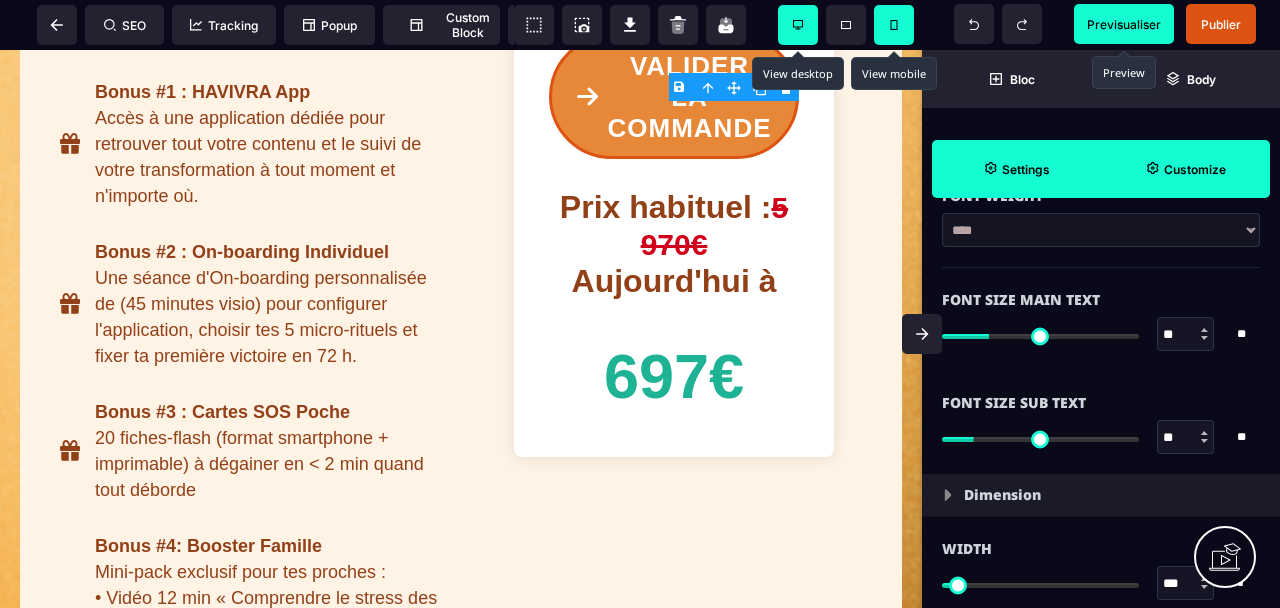 type on "**" 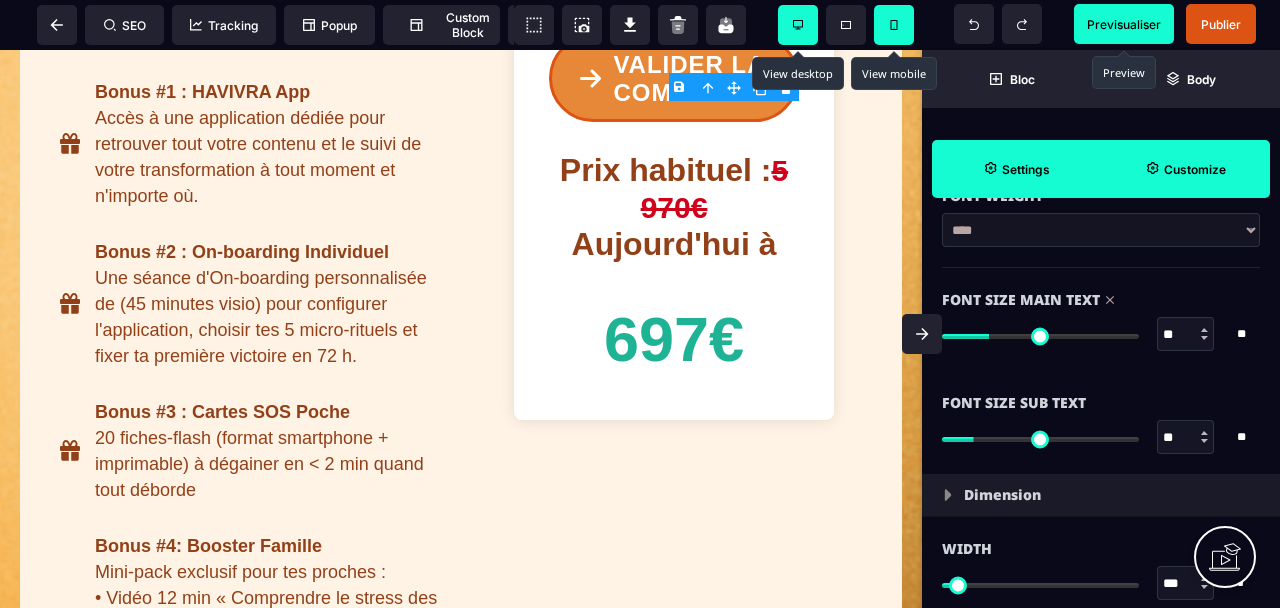 type on "**" 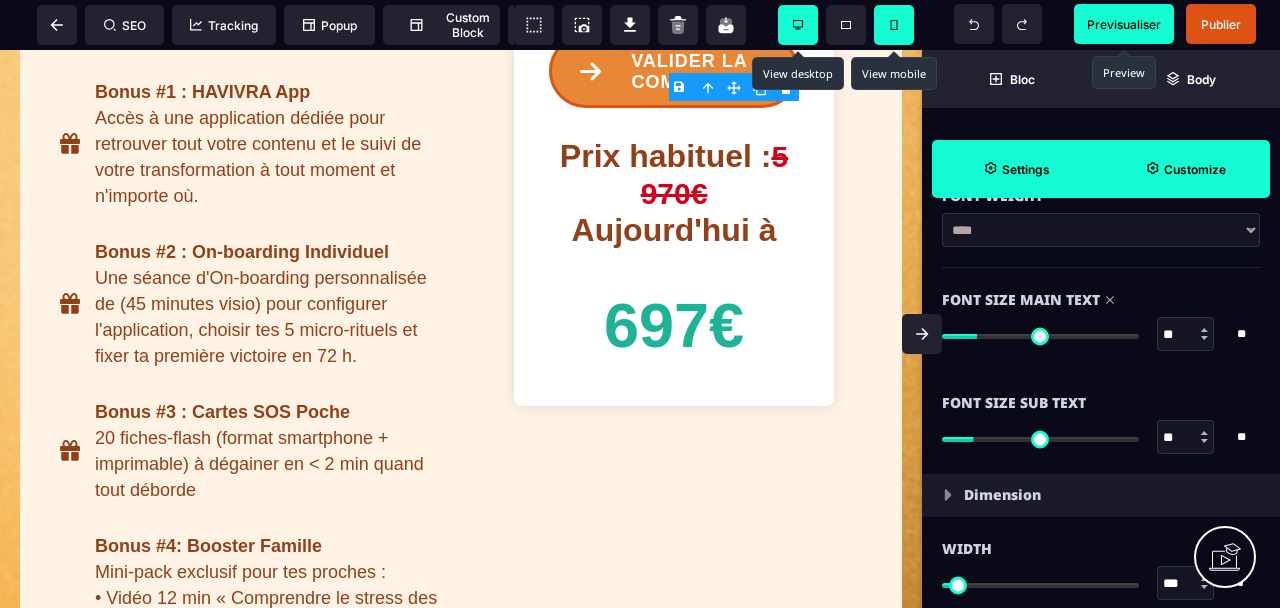 type on "**" 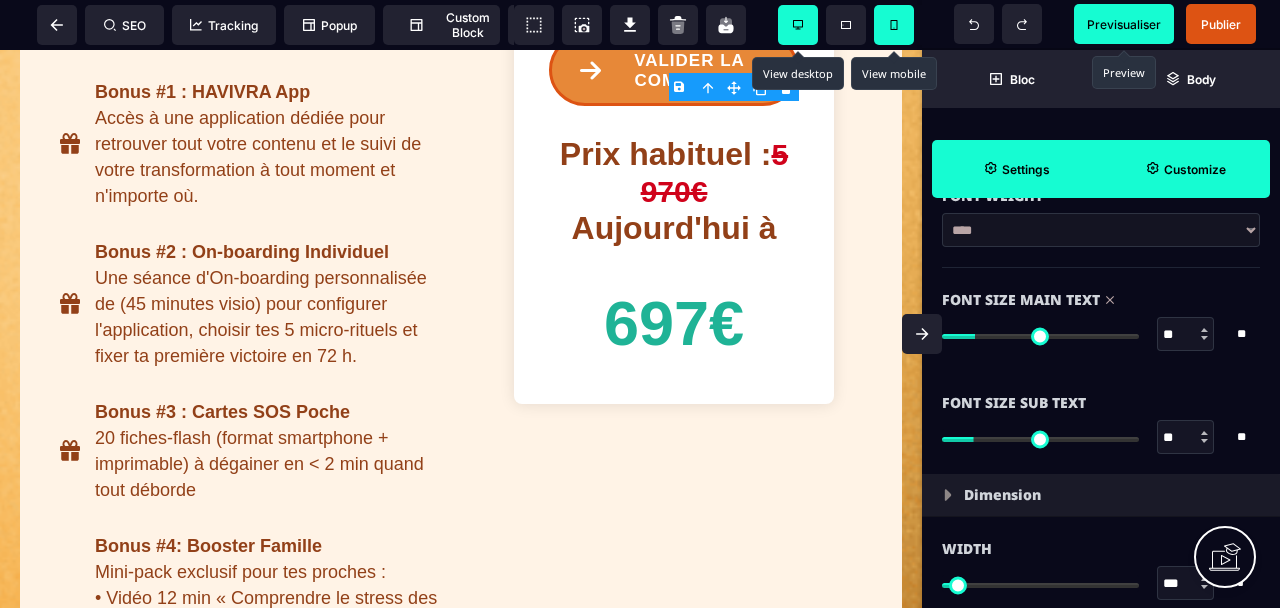 drag, startPoint x: 998, startPoint y: 336, endPoint x: 980, endPoint y: 338, distance: 18.110771 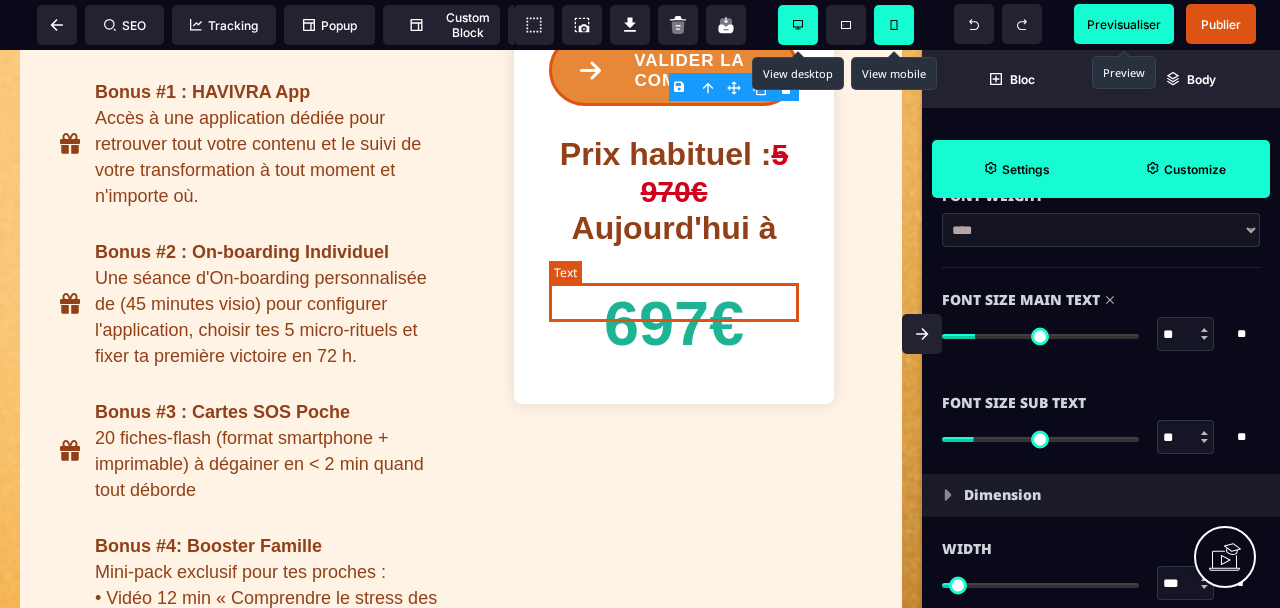 click on "Aujourd'hui à" at bounding box center [674, 228] 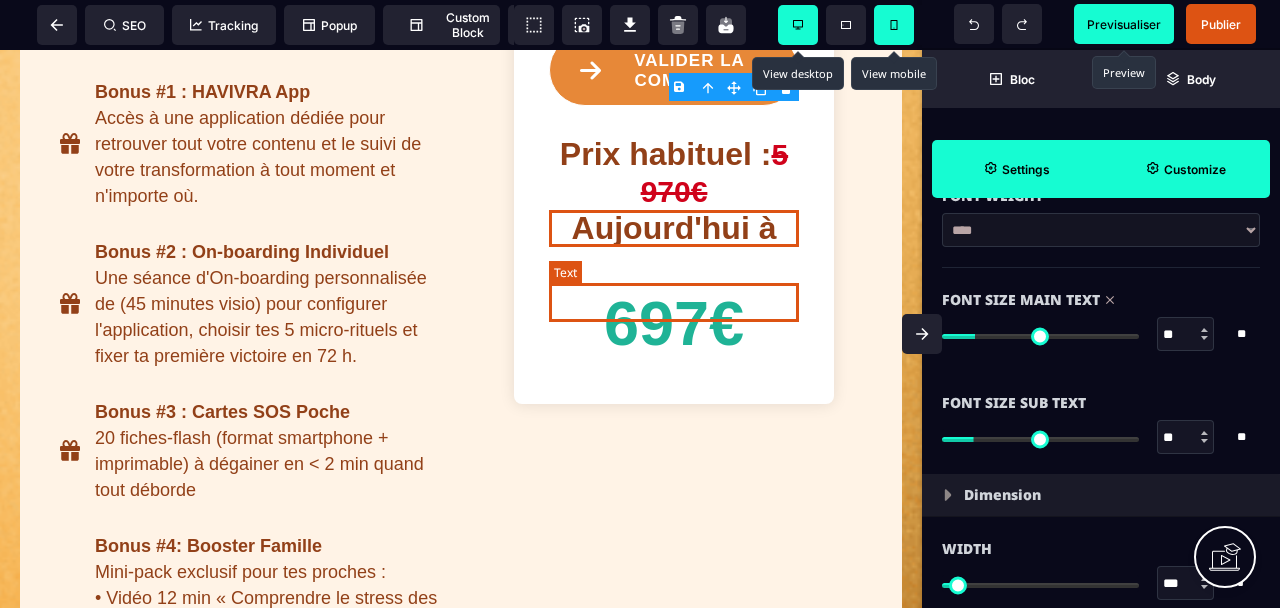 select on "***" 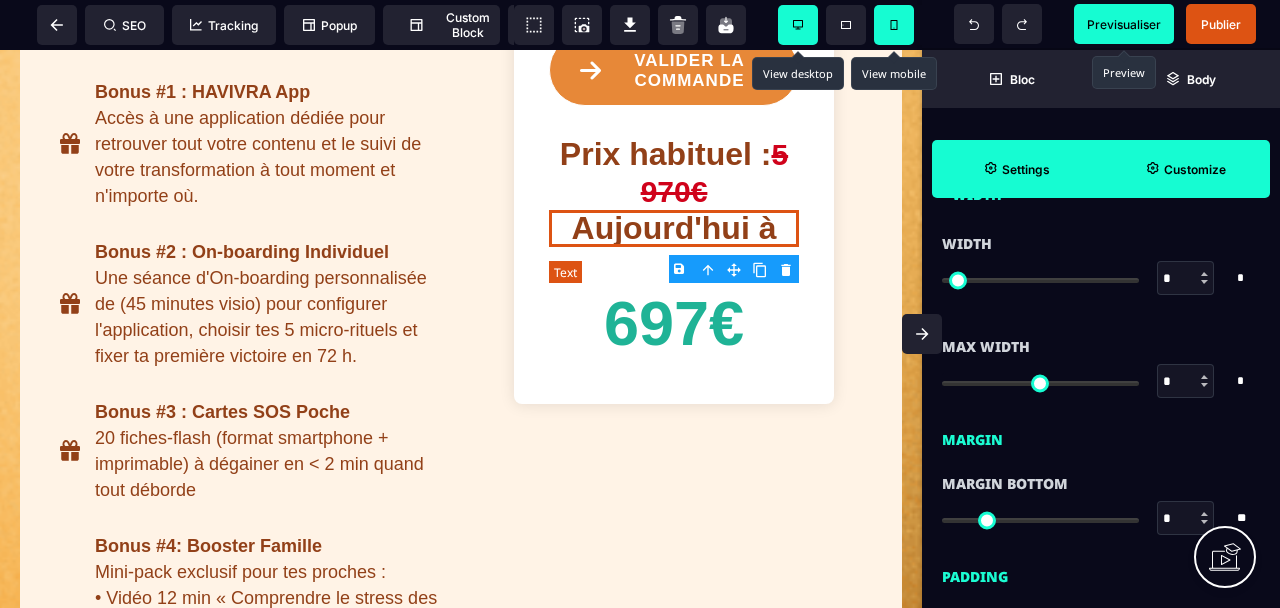 type on "*" 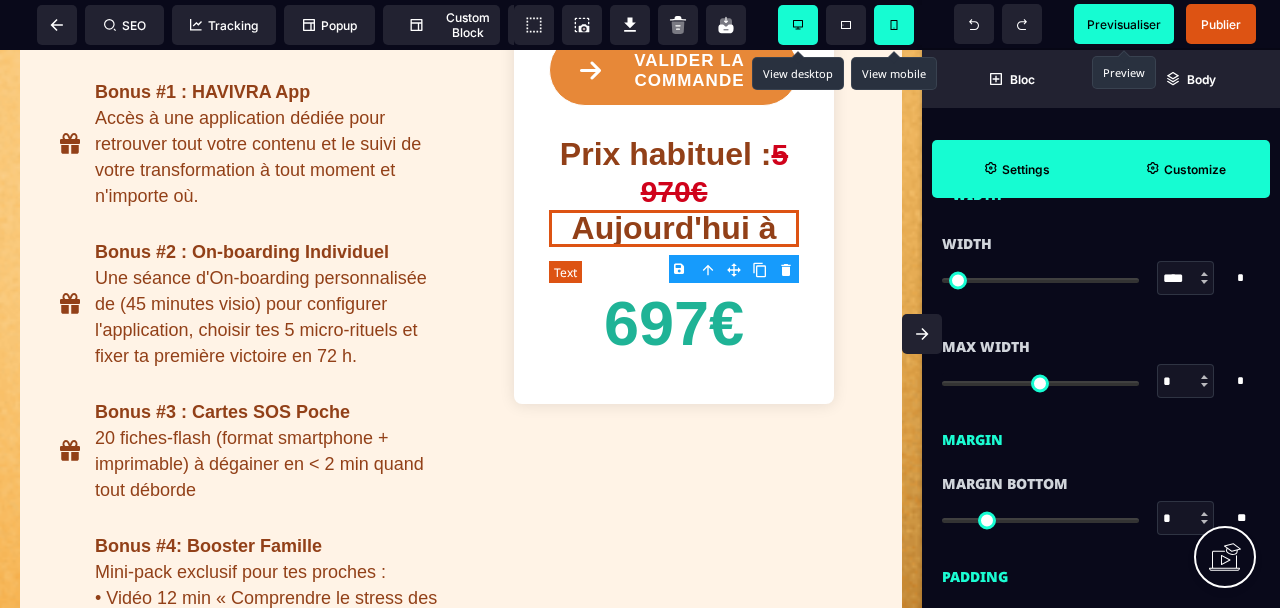type on "***" 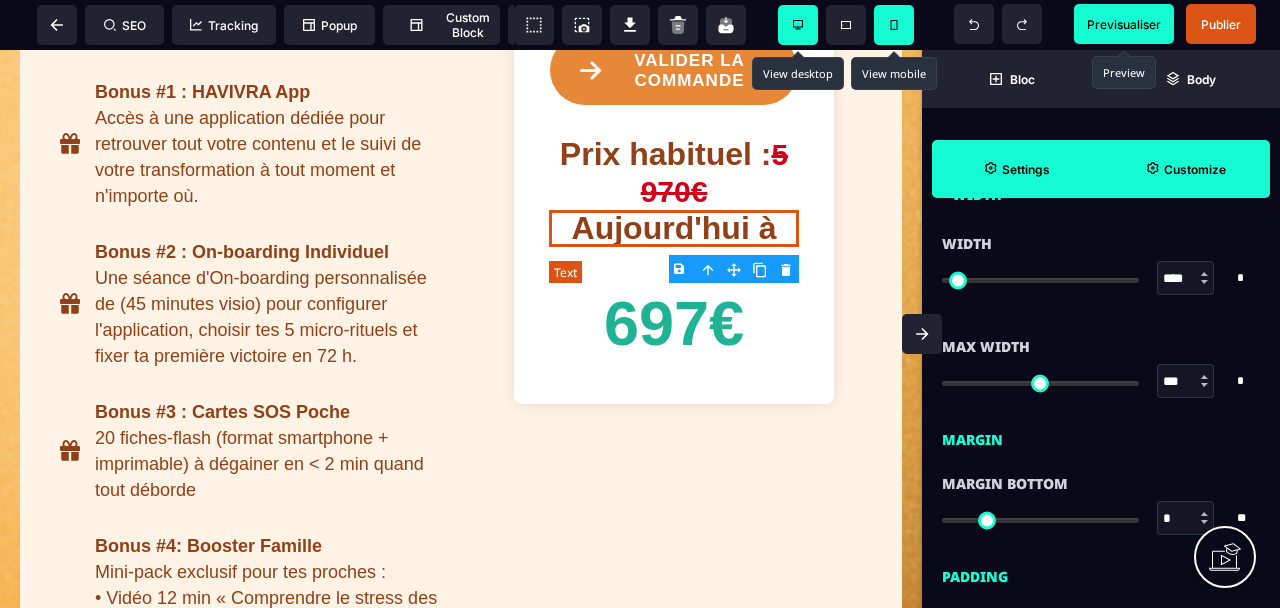 type on "*" 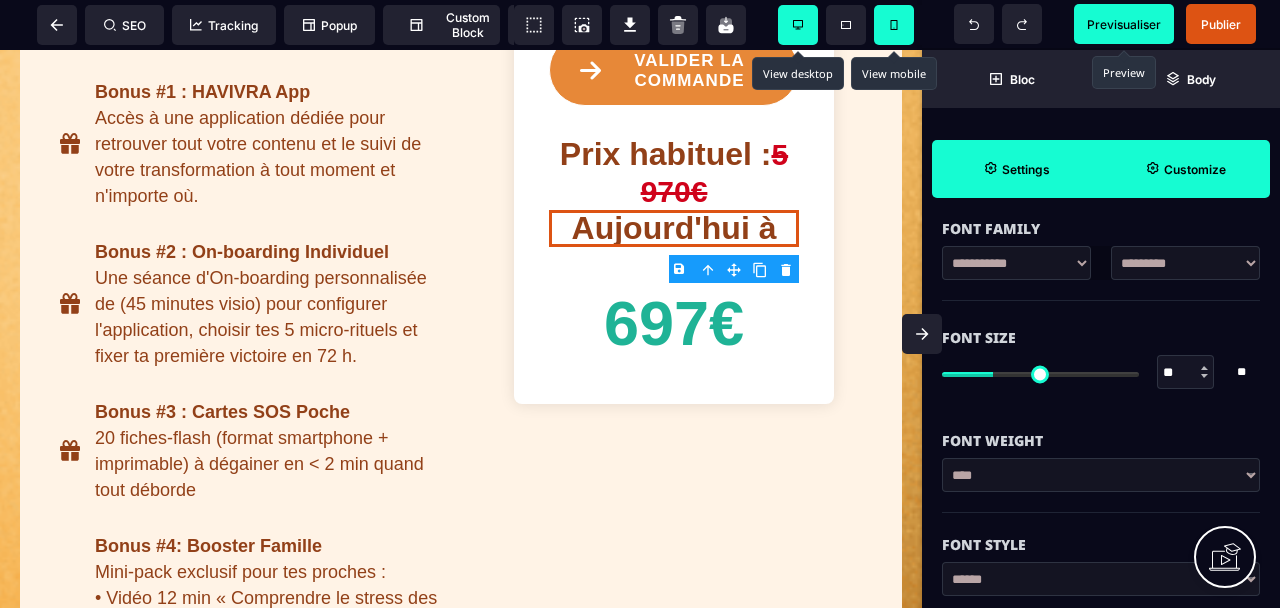 scroll, scrollTop: 237, scrollLeft: 0, axis: vertical 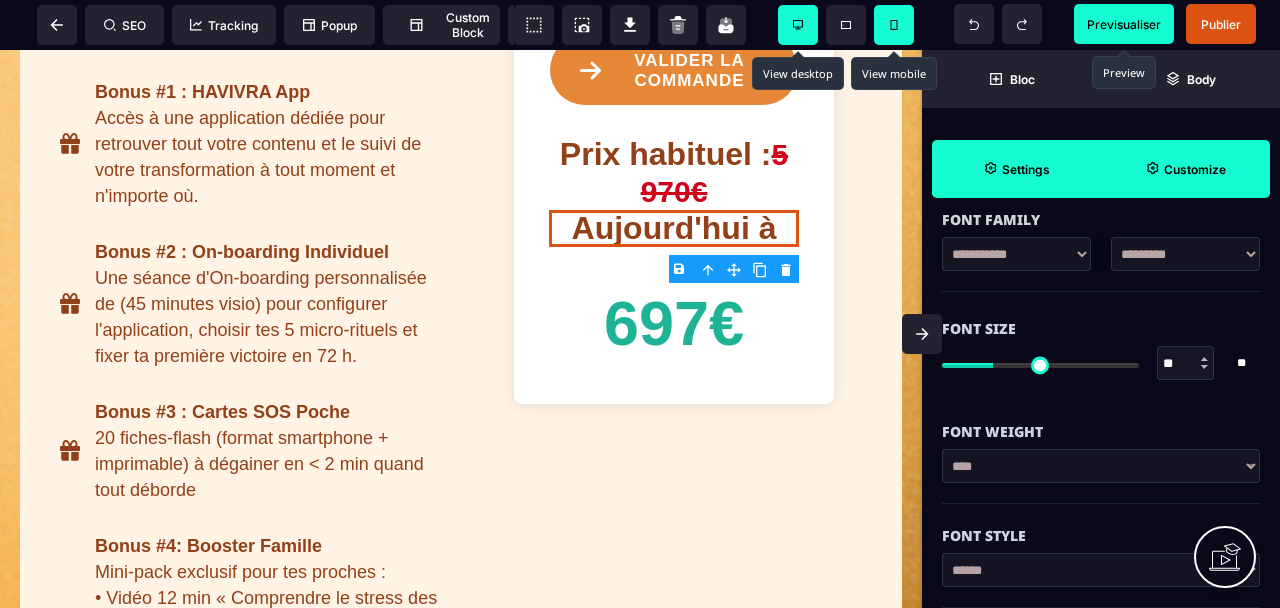 type on "**" 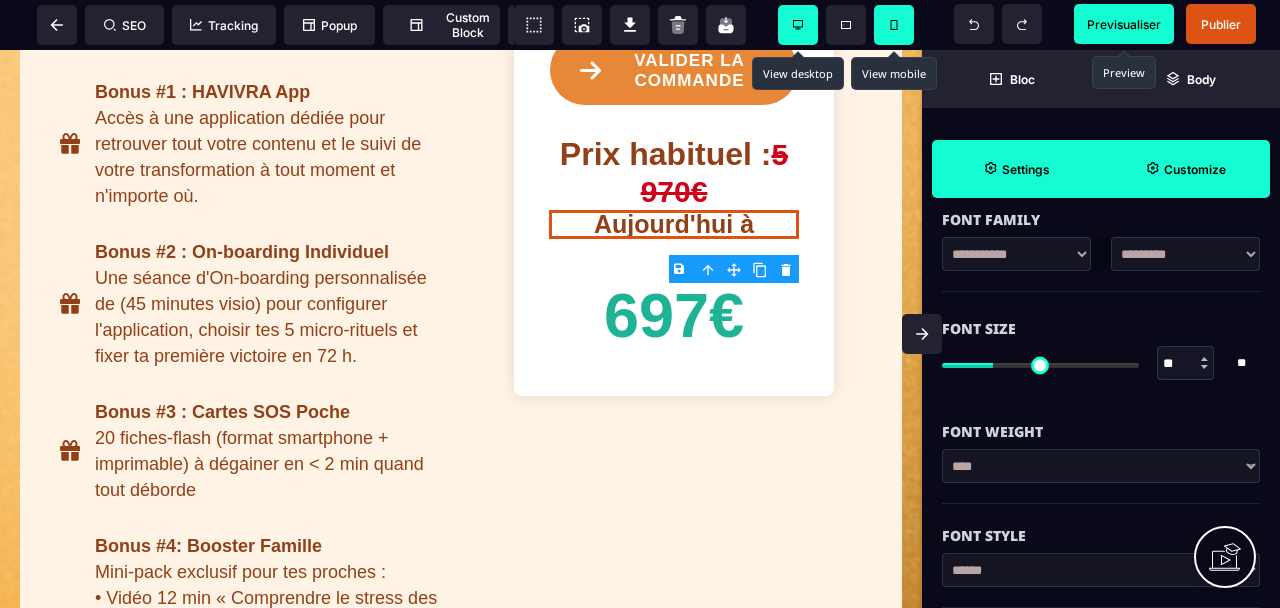type on "**" 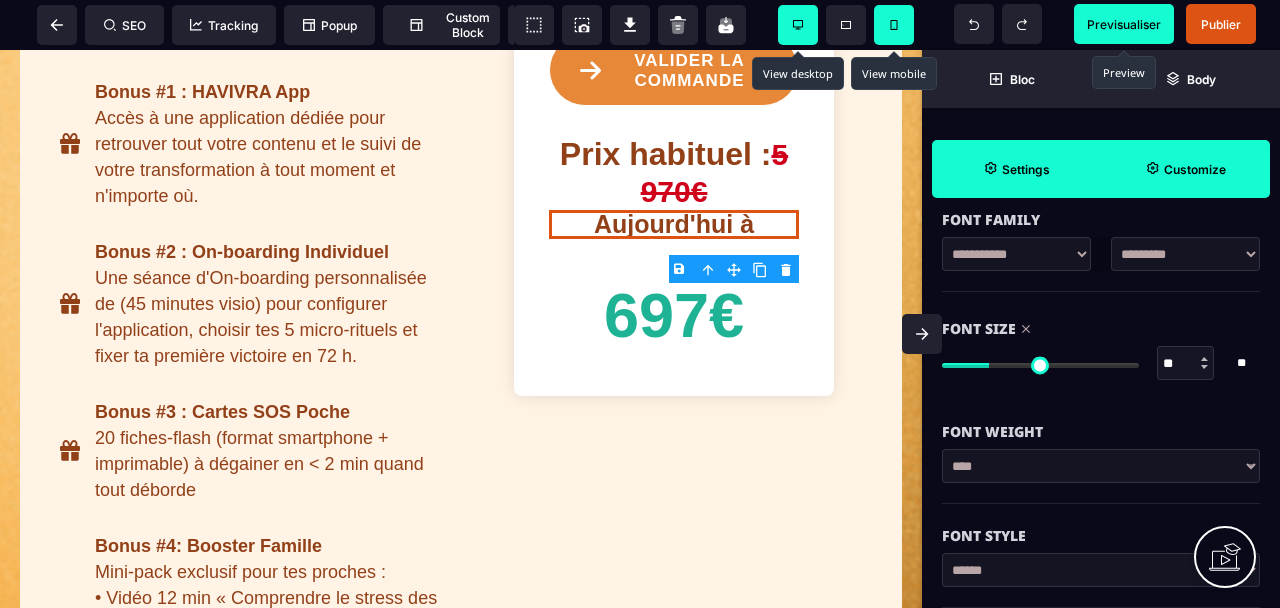 type on "**" 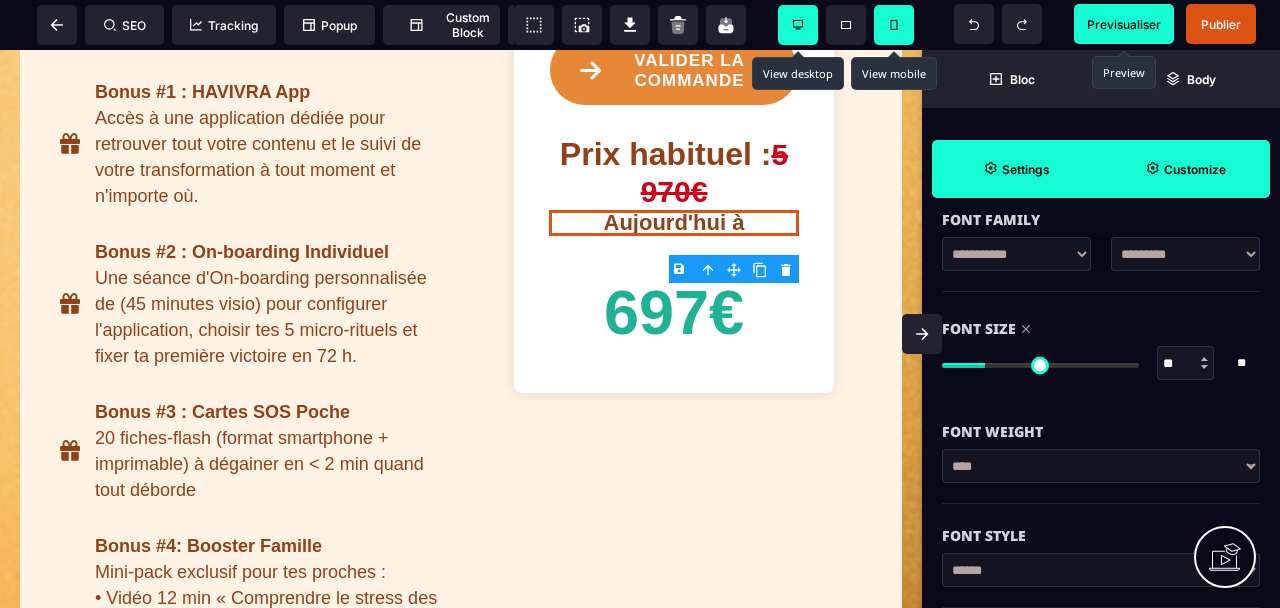 type on "**" 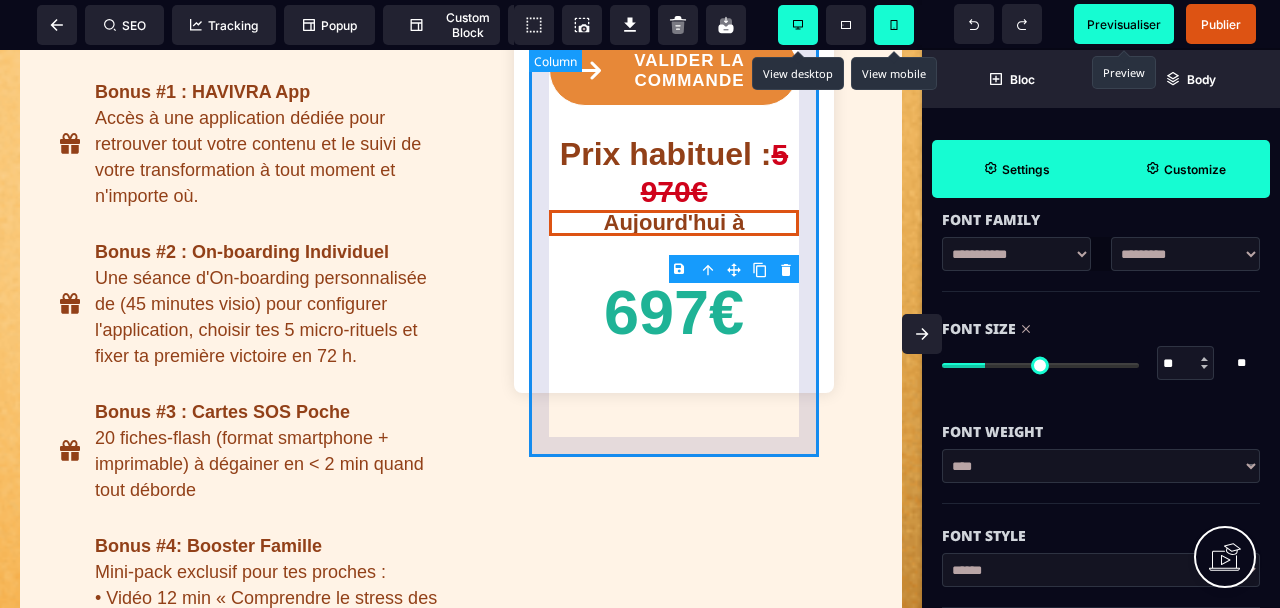 scroll, scrollTop: 1754, scrollLeft: 0, axis: vertical 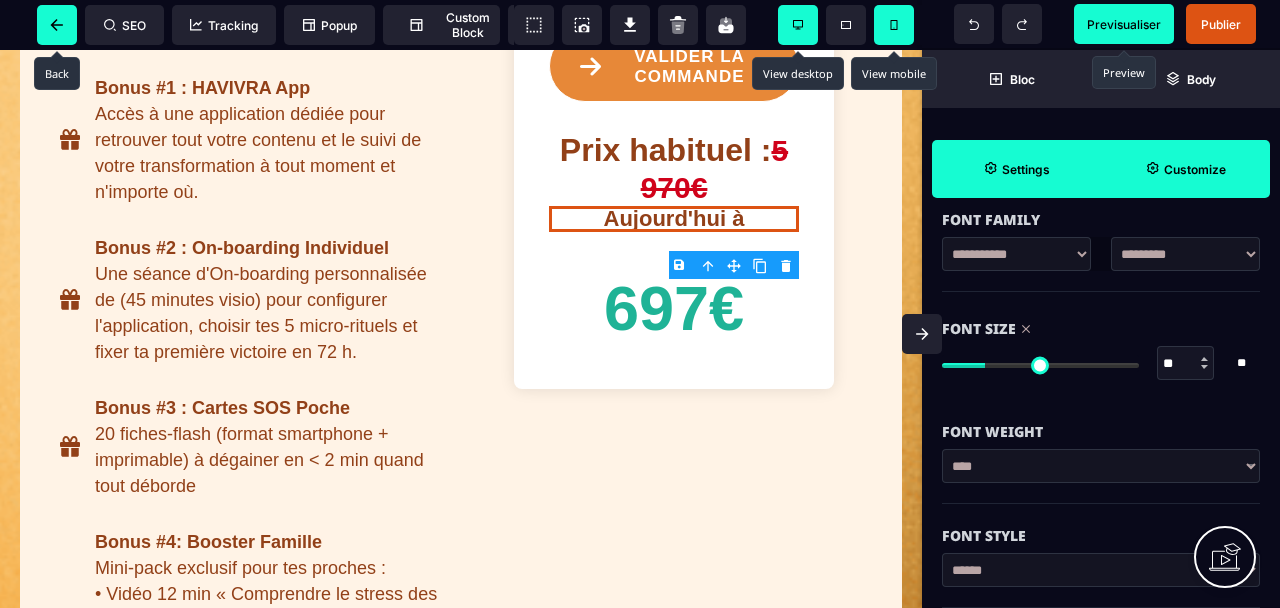 click at bounding box center [57, 25] 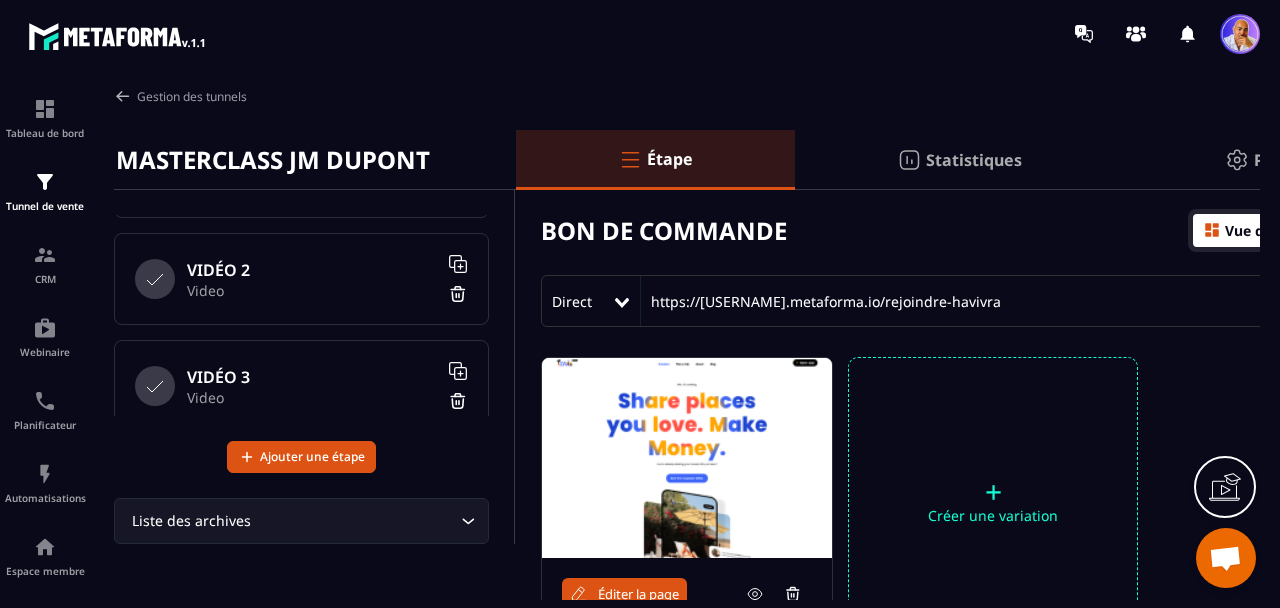 scroll, scrollTop: 305, scrollLeft: 0, axis: vertical 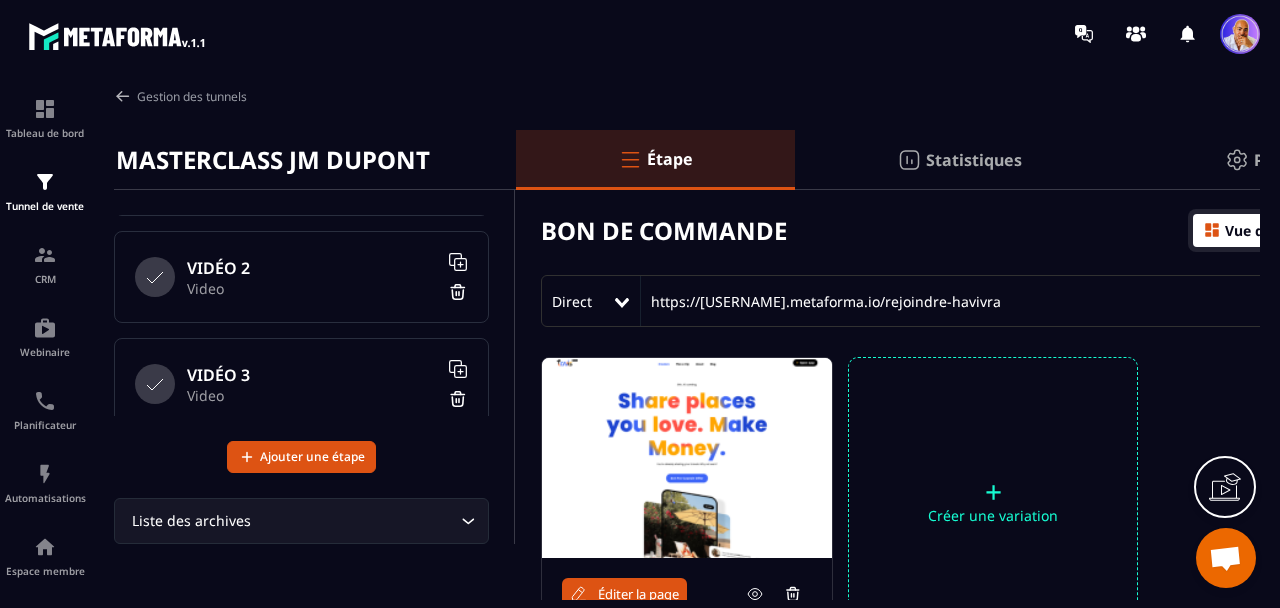 click on "Video" at bounding box center (312, 288) 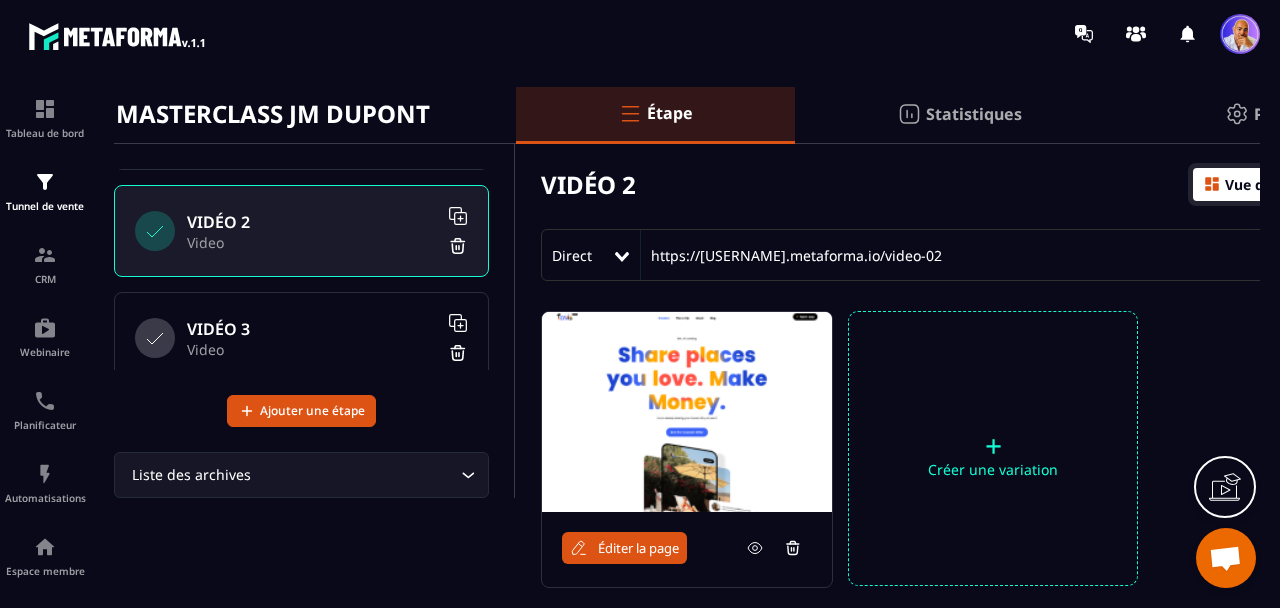 scroll, scrollTop: 92, scrollLeft: 0, axis: vertical 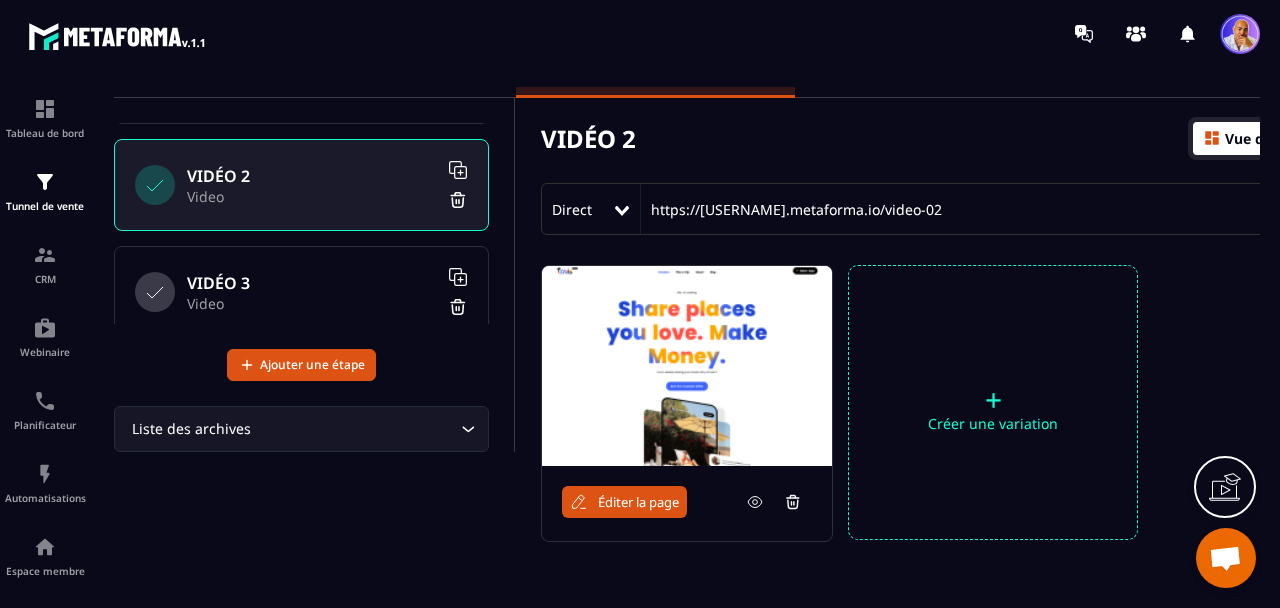click 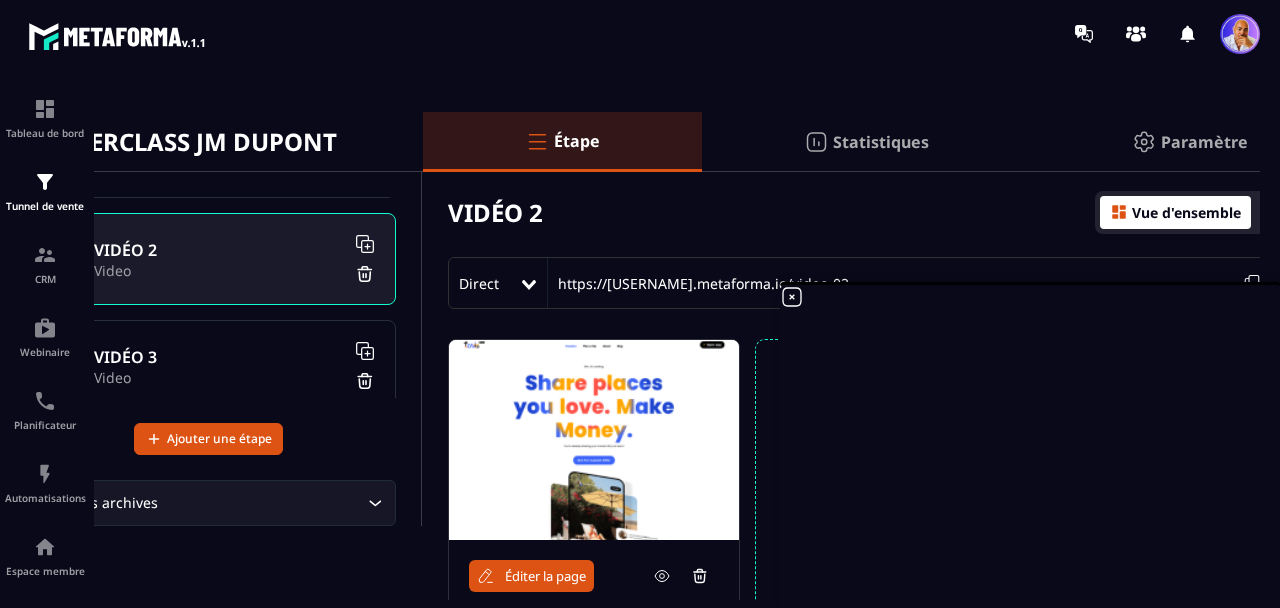 scroll, scrollTop: 18, scrollLeft: 183, axis: both 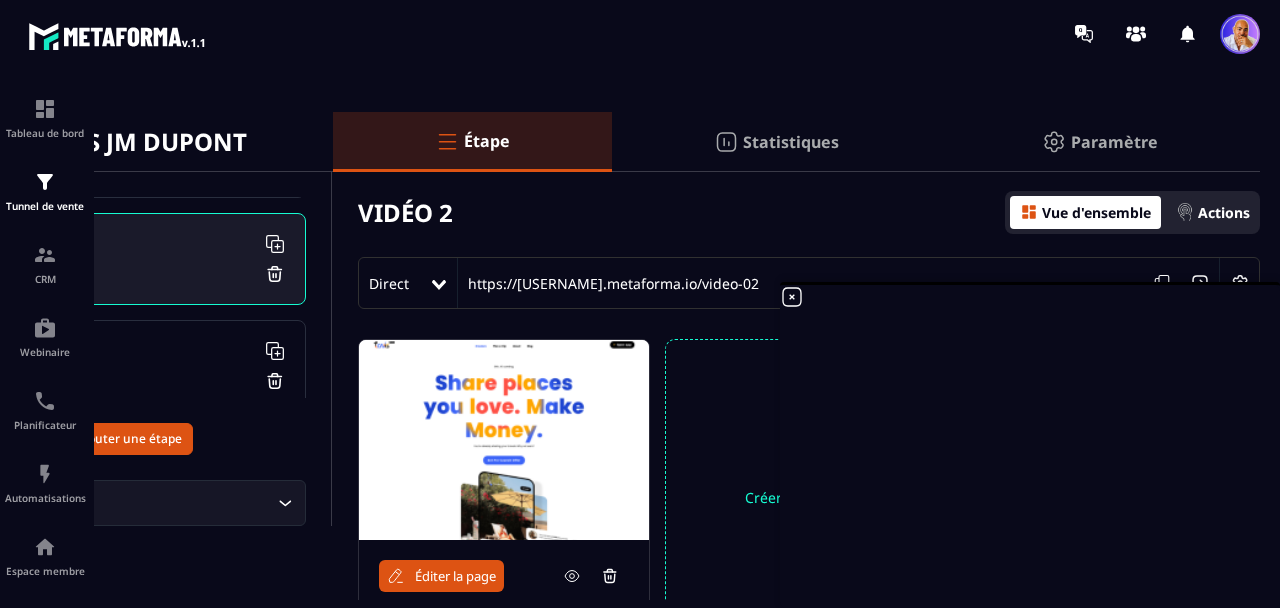 click at bounding box center (504, 440) 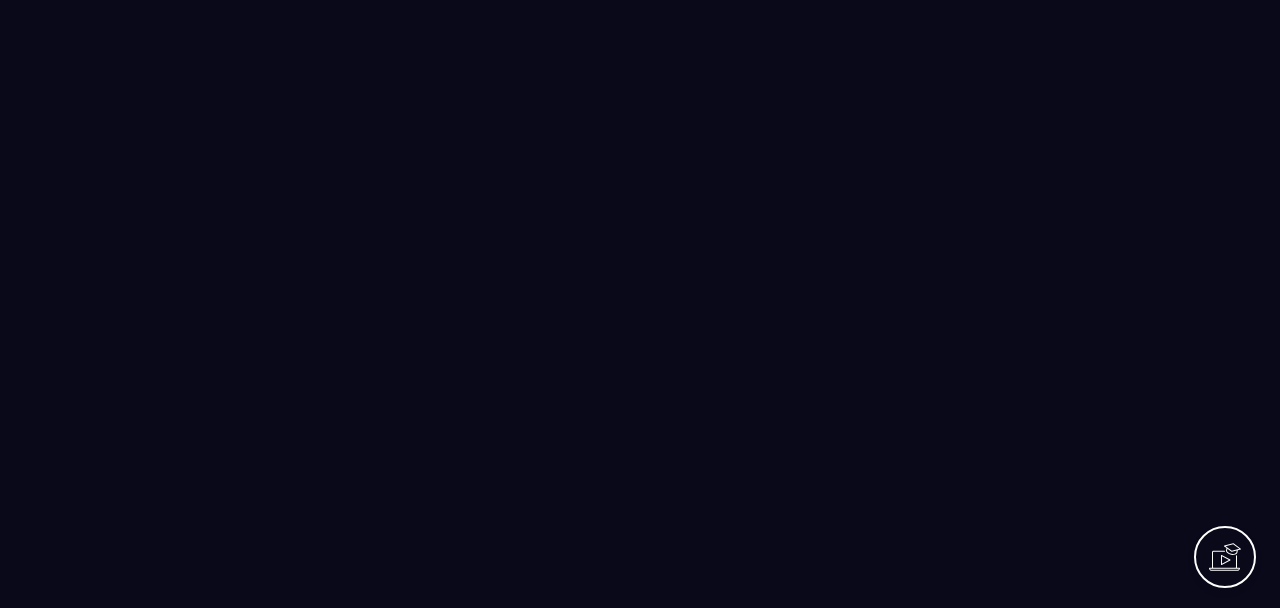scroll, scrollTop: 0, scrollLeft: 0, axis: both 